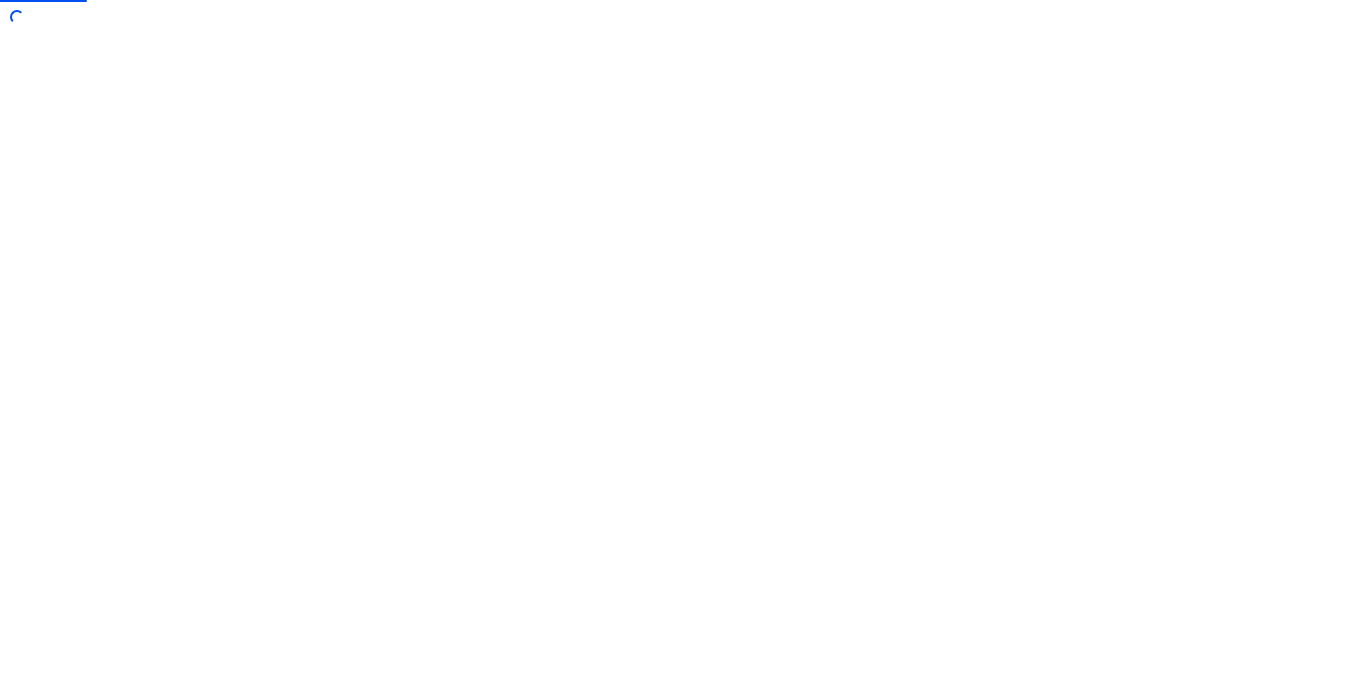 scroll, scrollTop: 0, scrollLeft: 0, axis: both 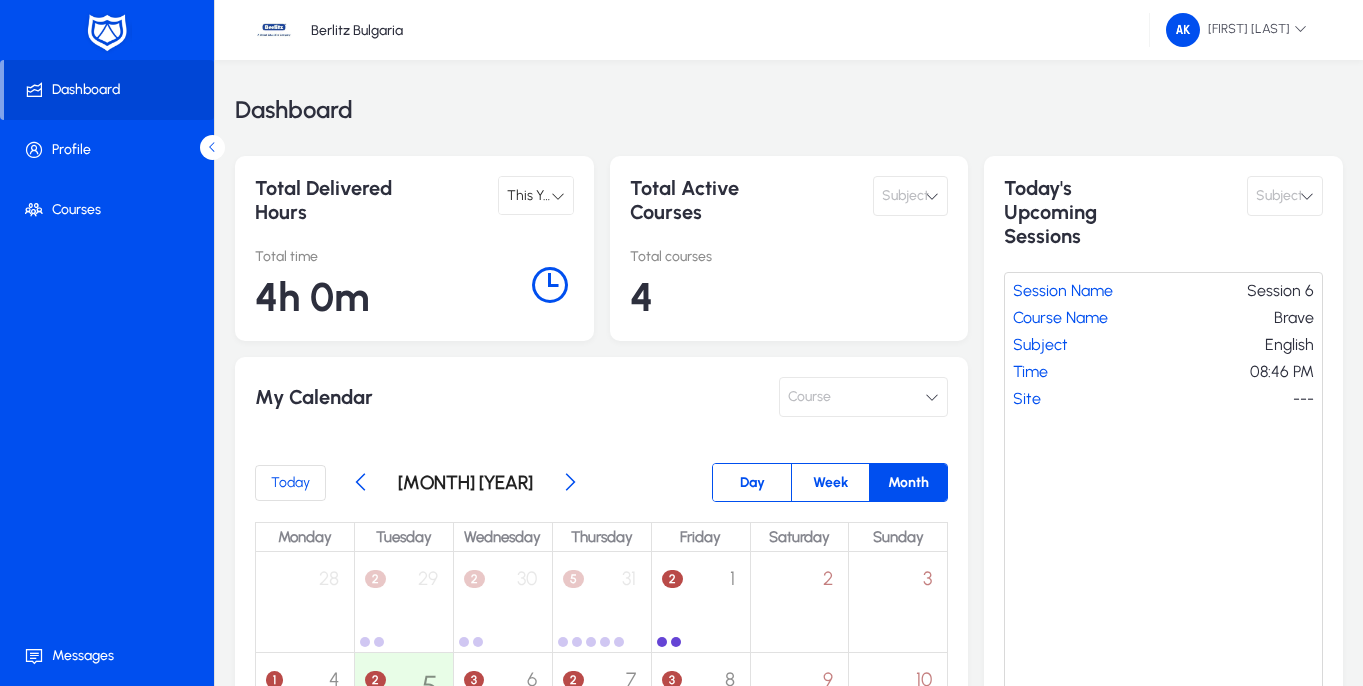 click 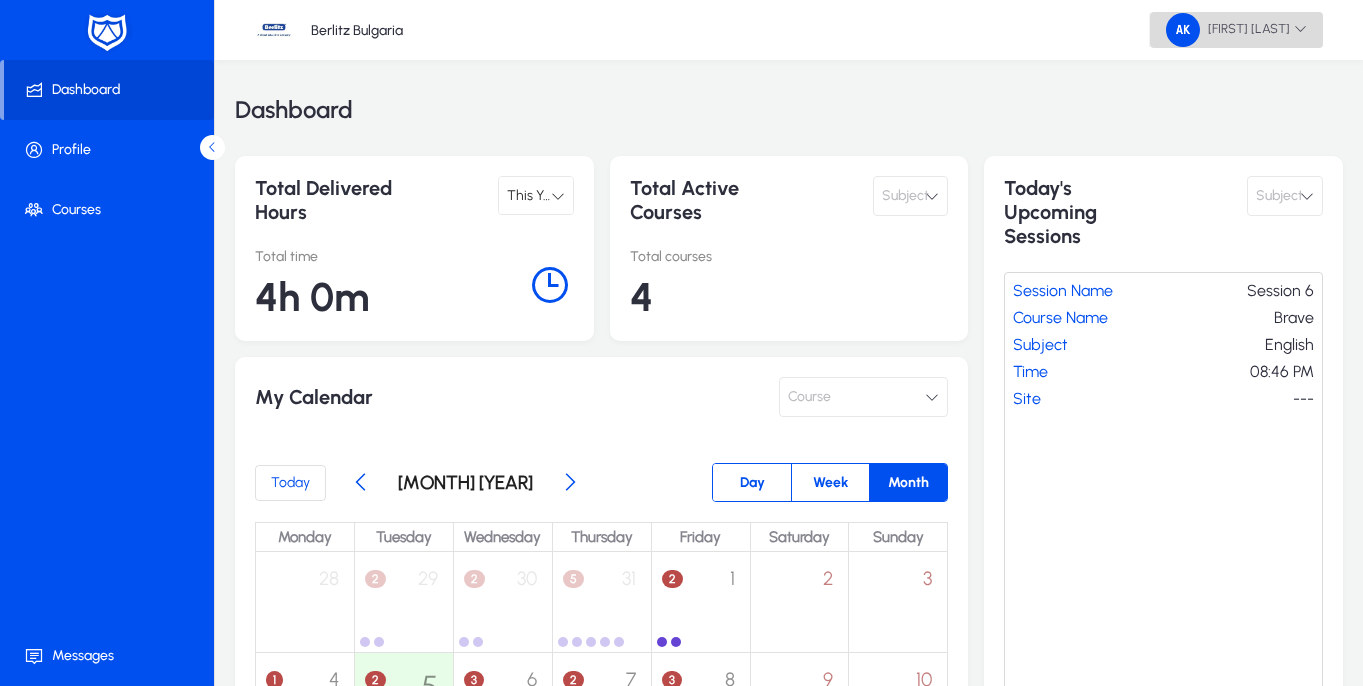 click on "[FIRST] [LAST]" 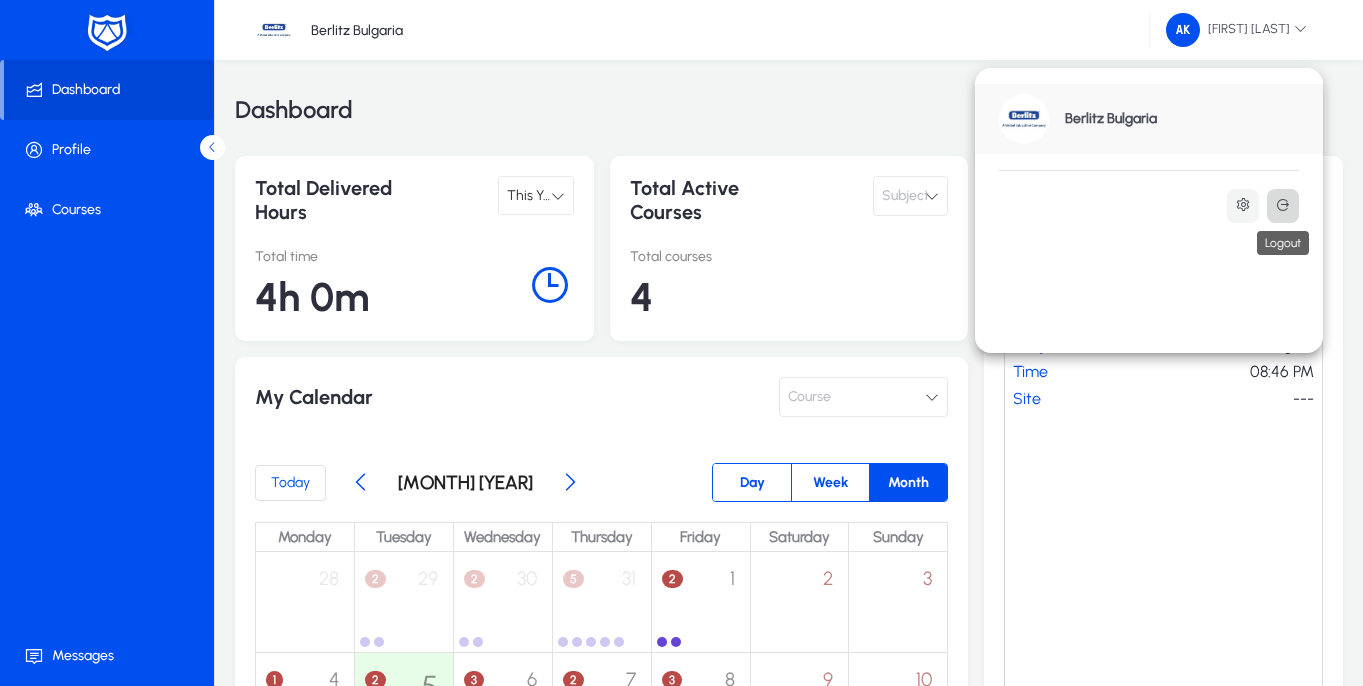 click at bounding box center (1283, 206) 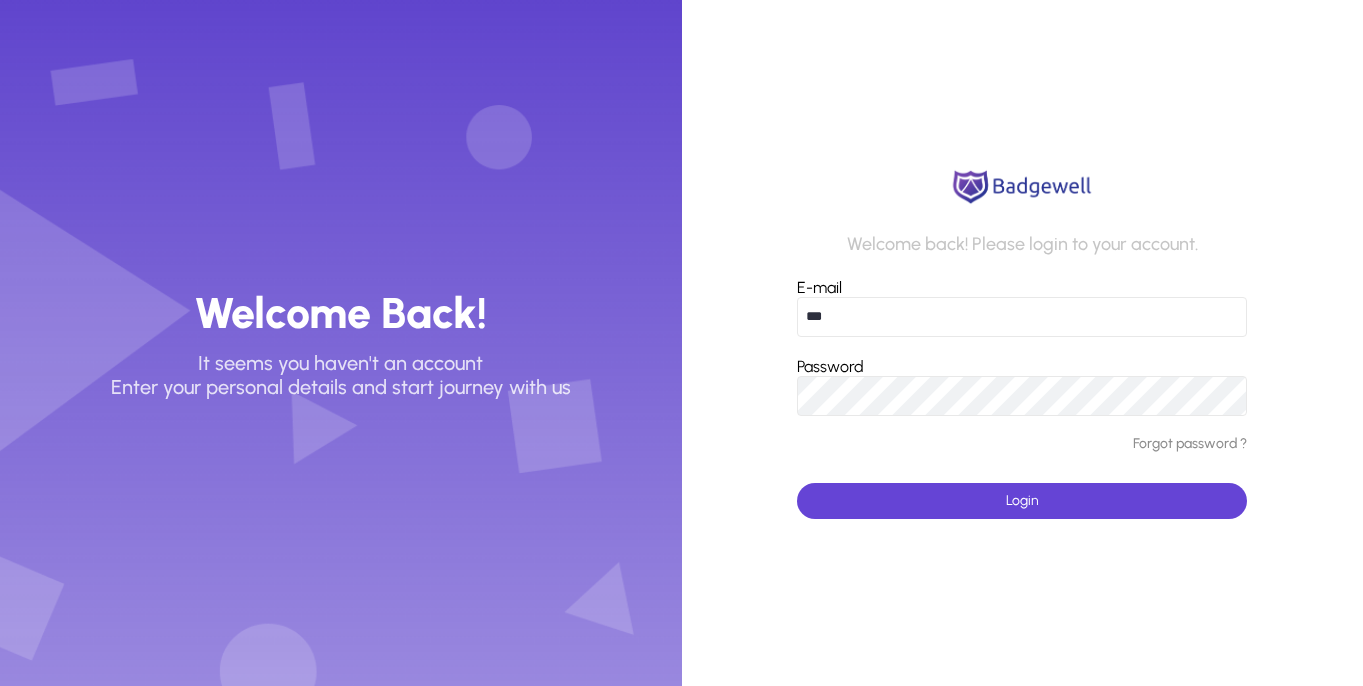 type on "**********" 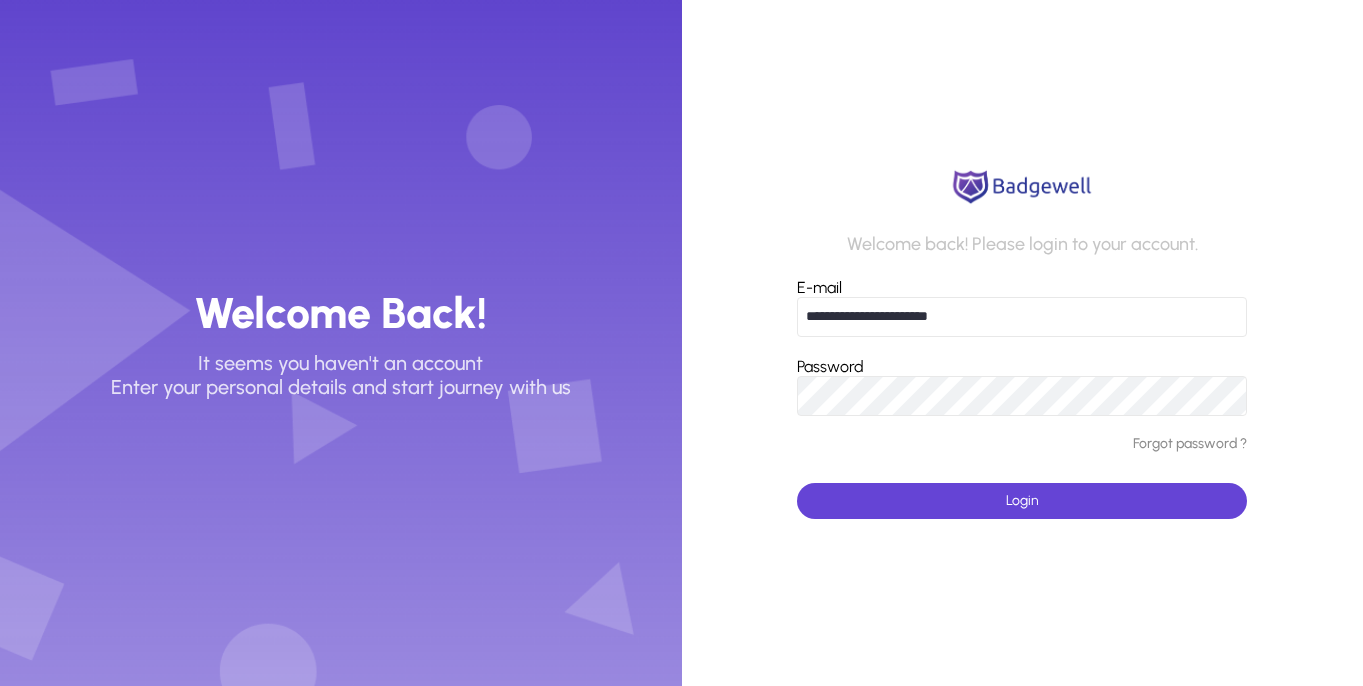 click on "Login" 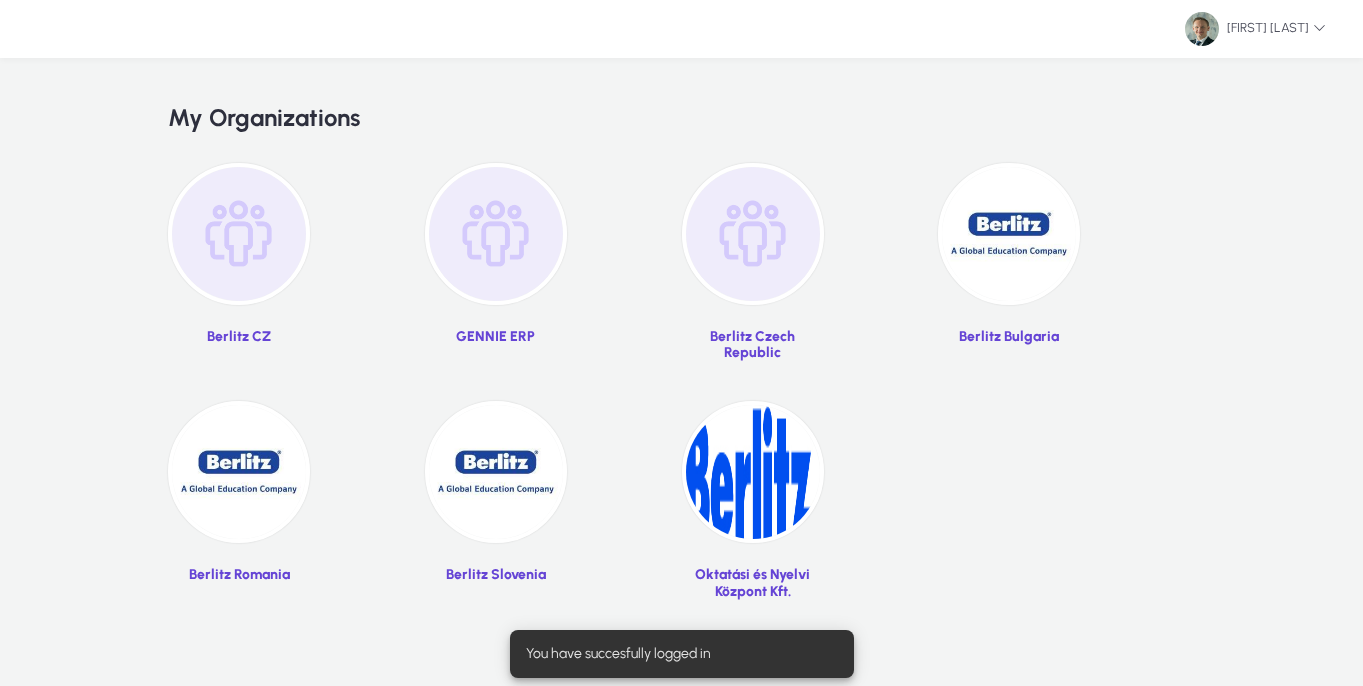 click 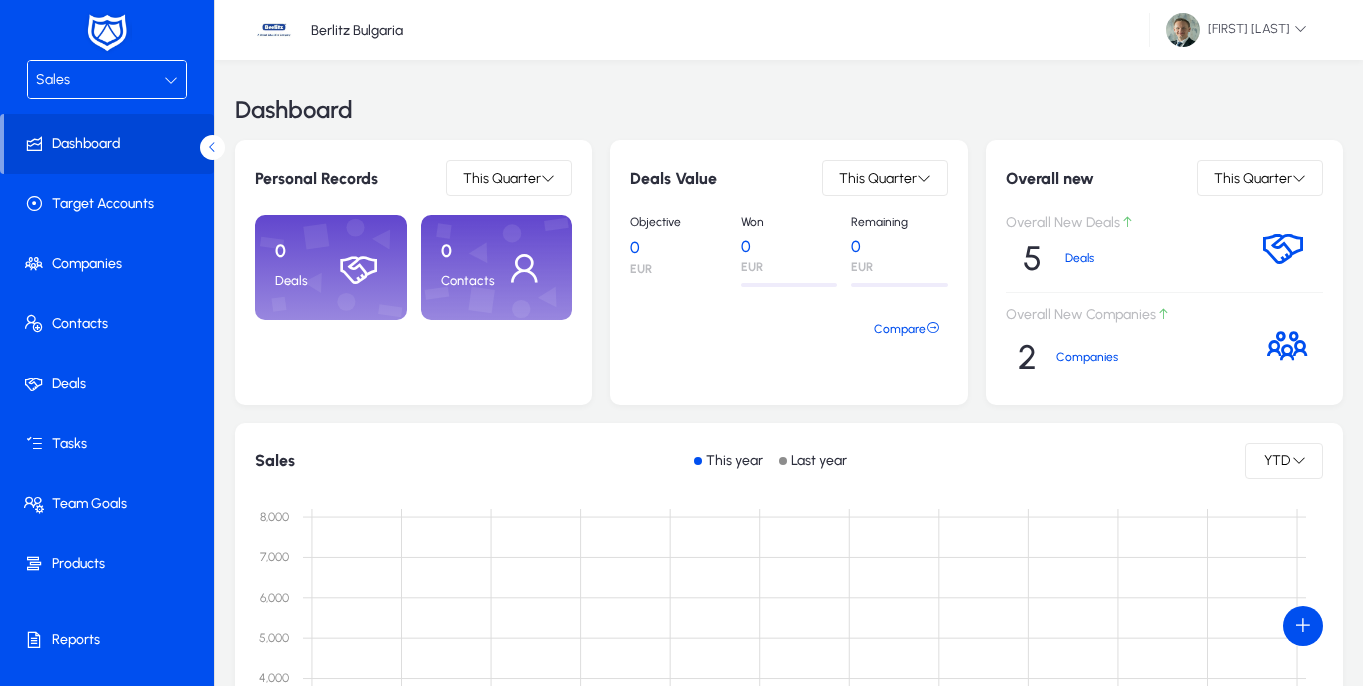 scroll, scrollTop: 0, scrollLeft: 0, axis: both 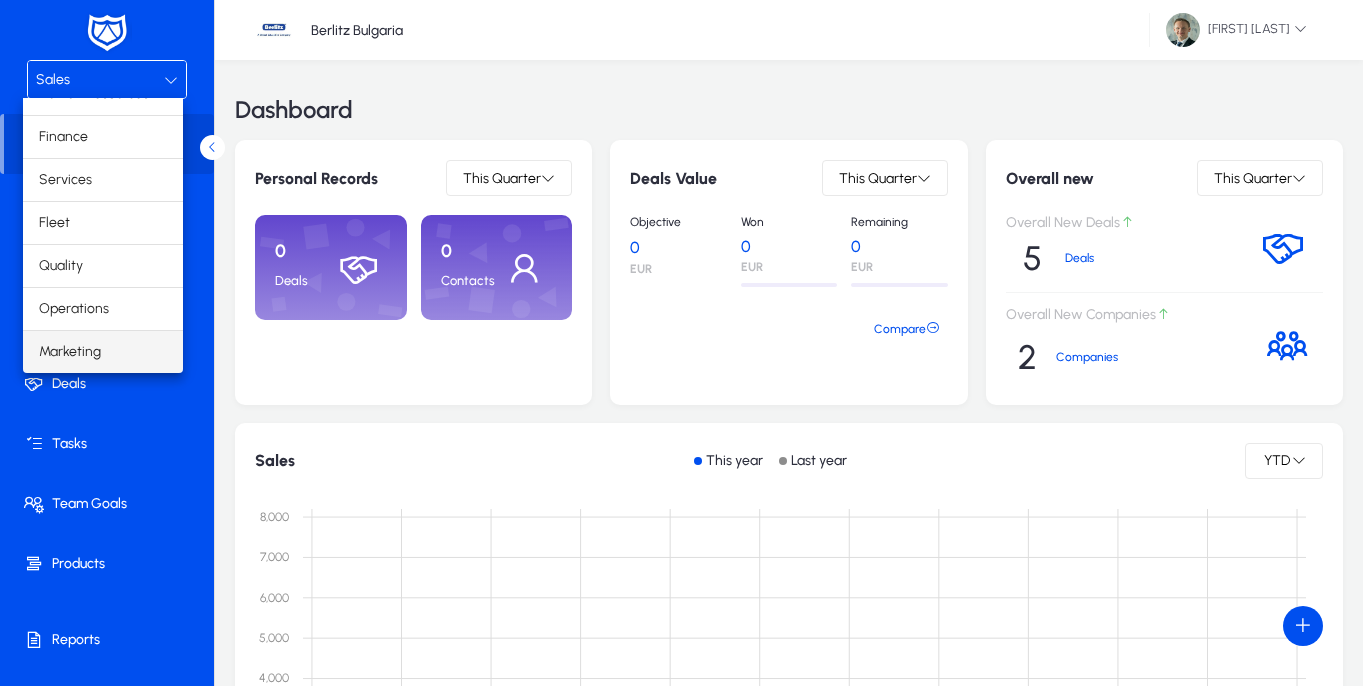 click on "Marketing" at bounding box center (70, 352) 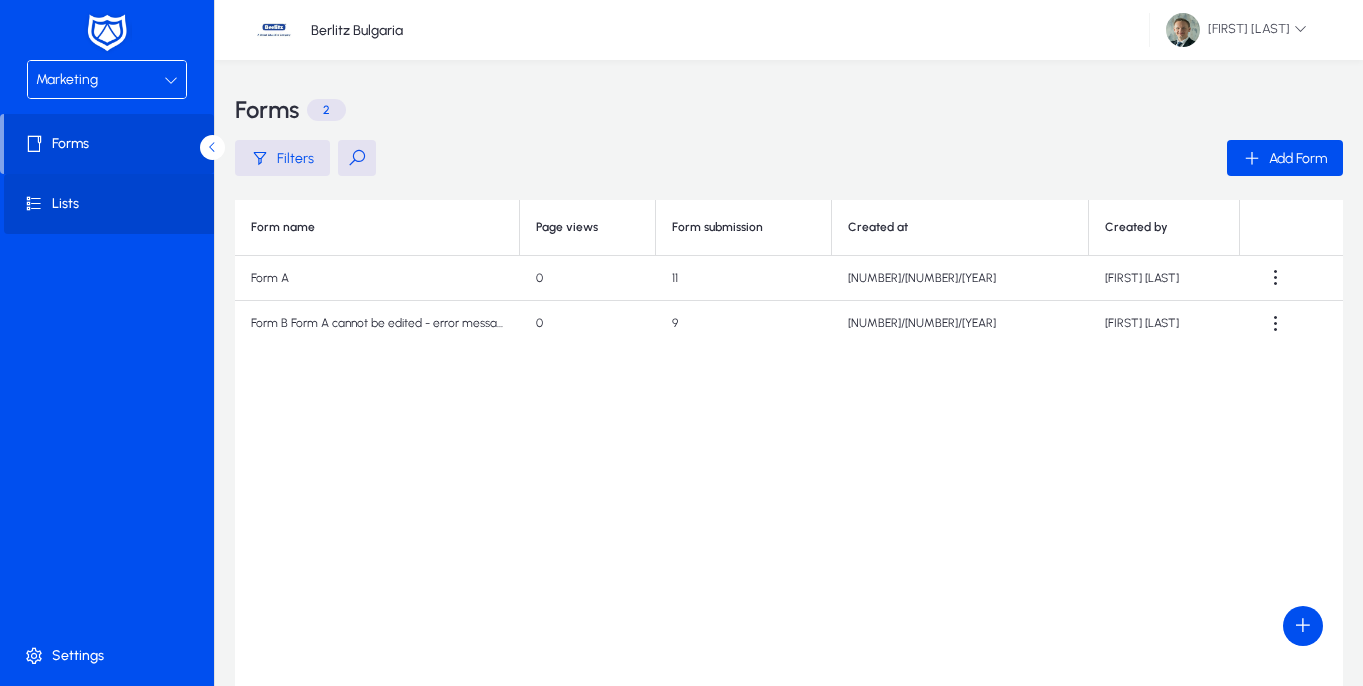 click 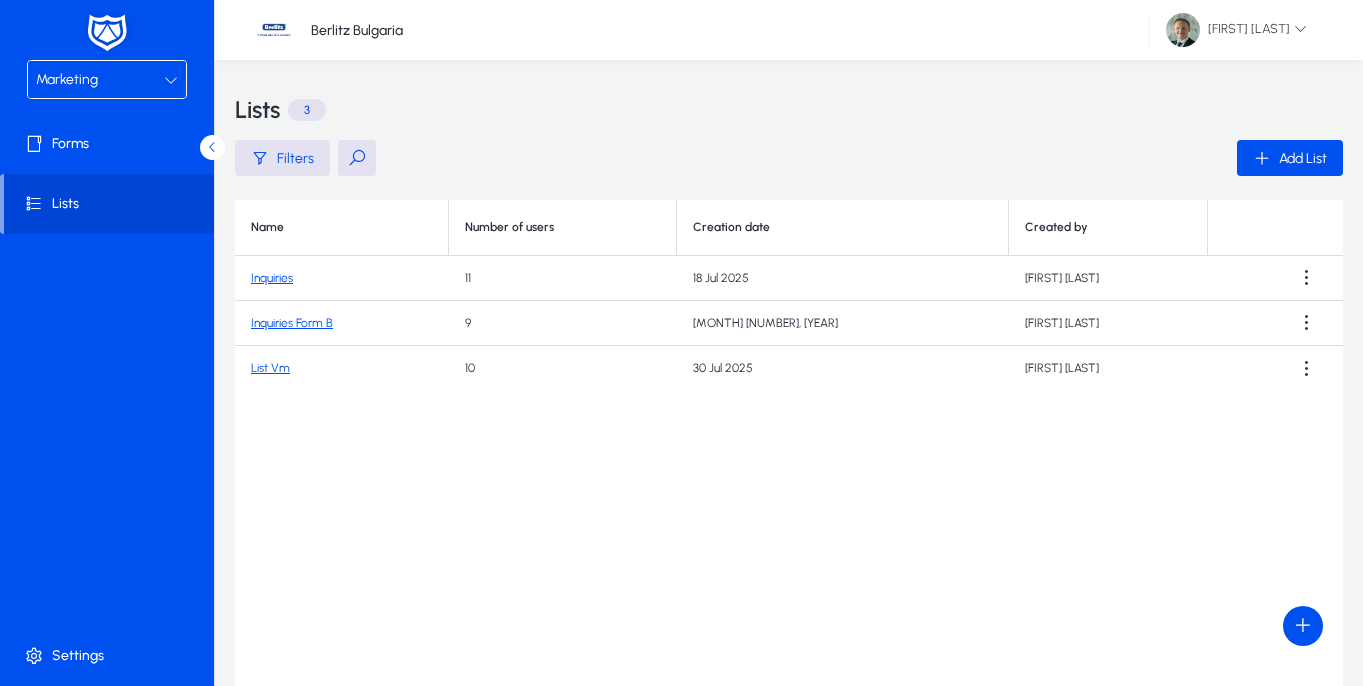 click on "Inquiries" 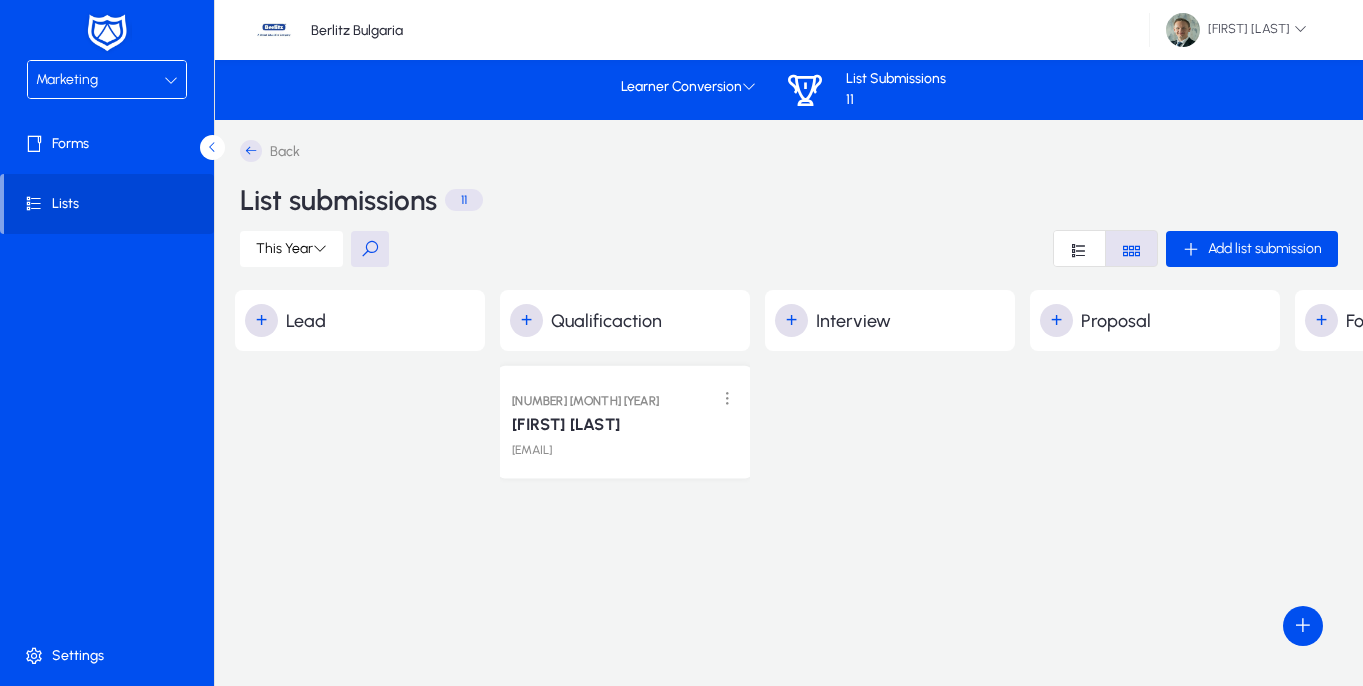 click on "[FIRST] [LAST]" at bounding box center (566, 425) 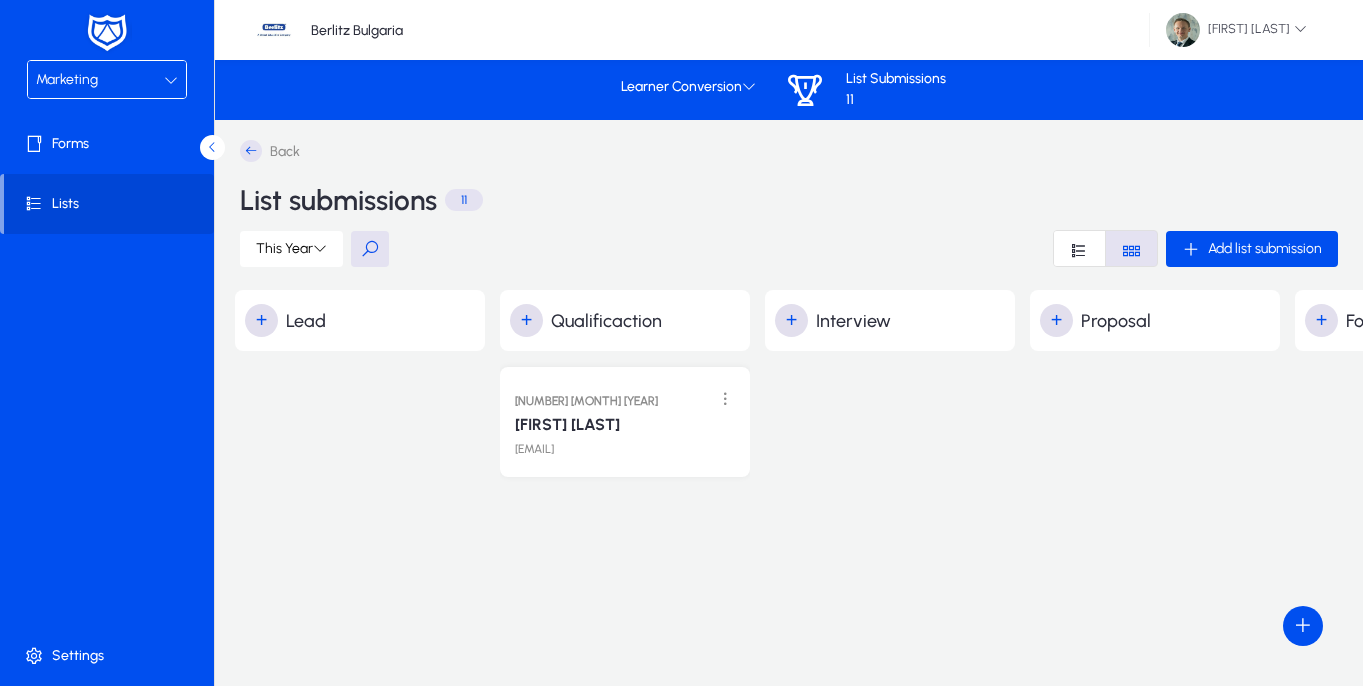 click on "Marketing" at bounding box center [67, 79] 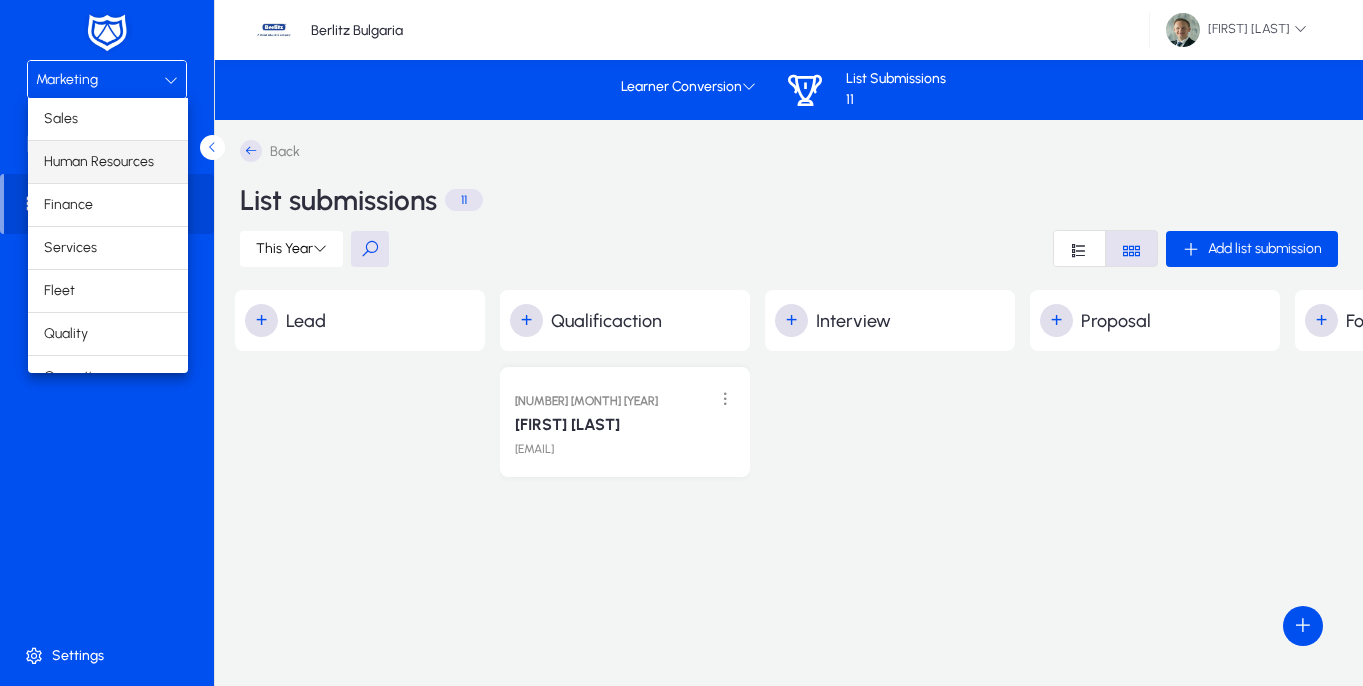 scroll, scrollTop: 0, scrollLeft: 0, axis: both 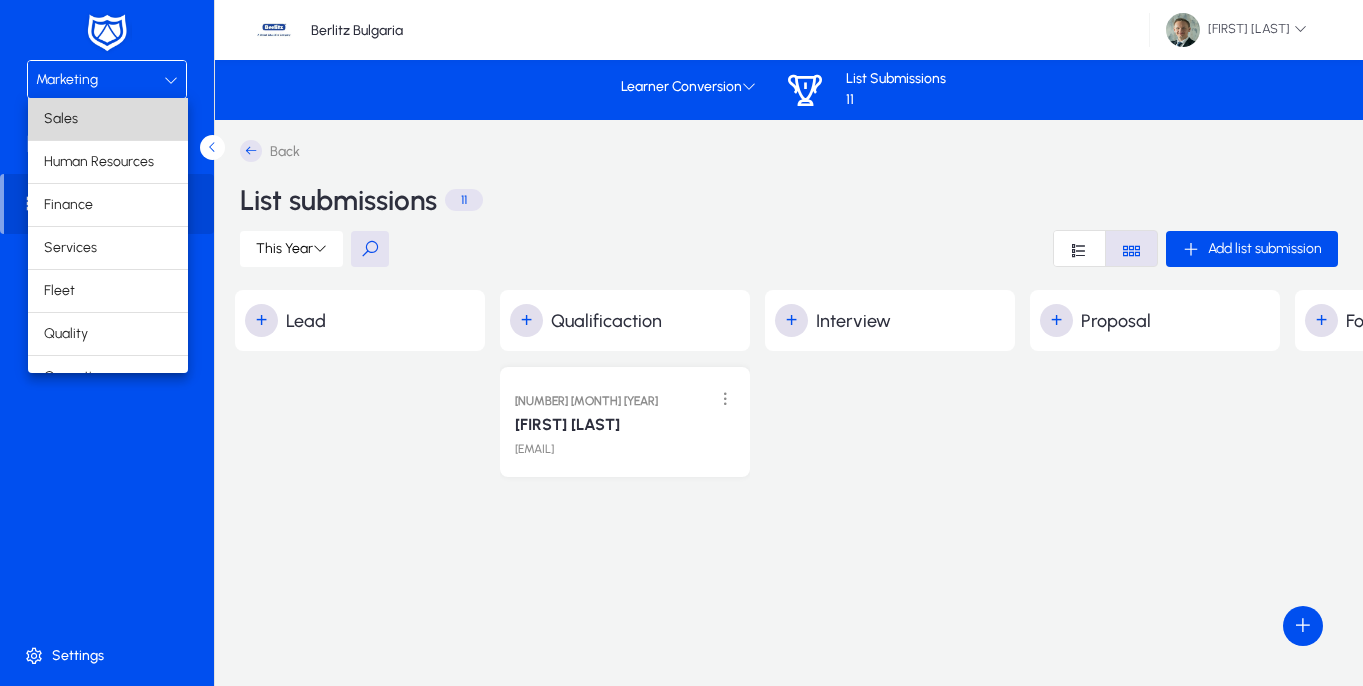 click on "Sales" at bounding box center [108, 119] 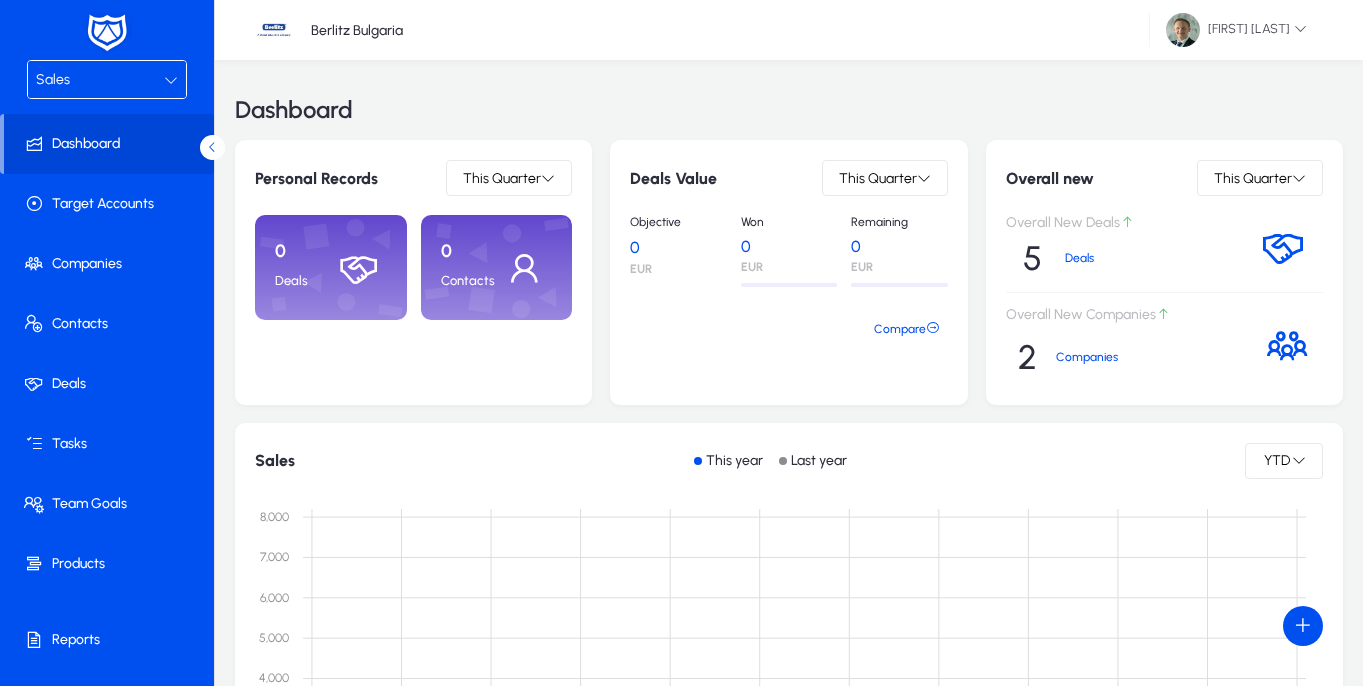click on "Sales" at bounding box center (100, 80) 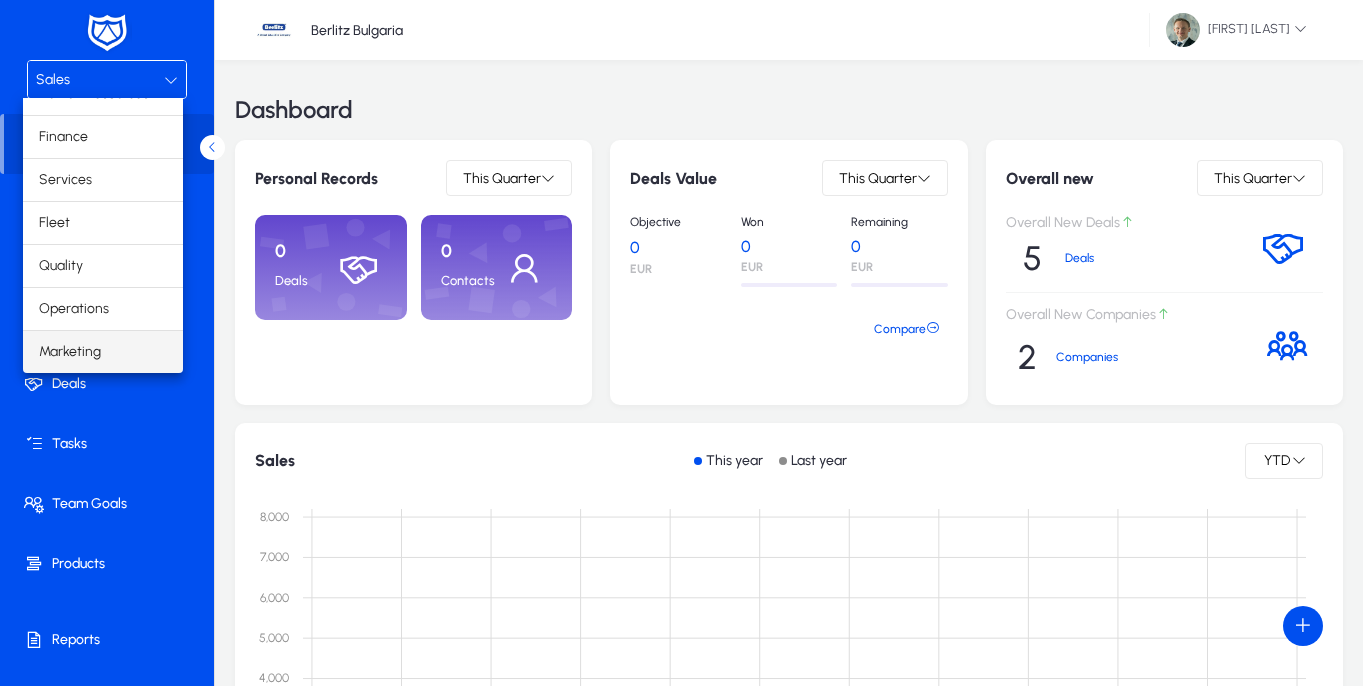 scroll, scrollTop: 68, scrollLeft: 0, axis: vertical 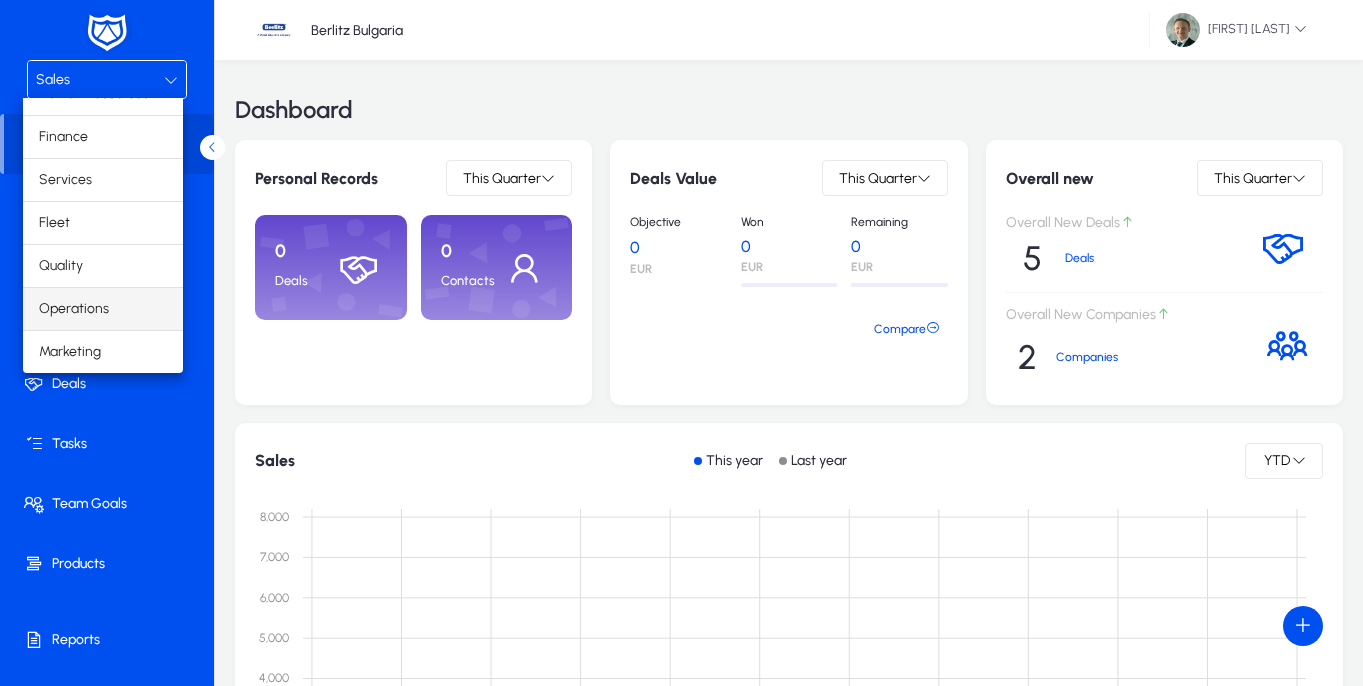 click on "Operations" at bounding box center [74, 309] 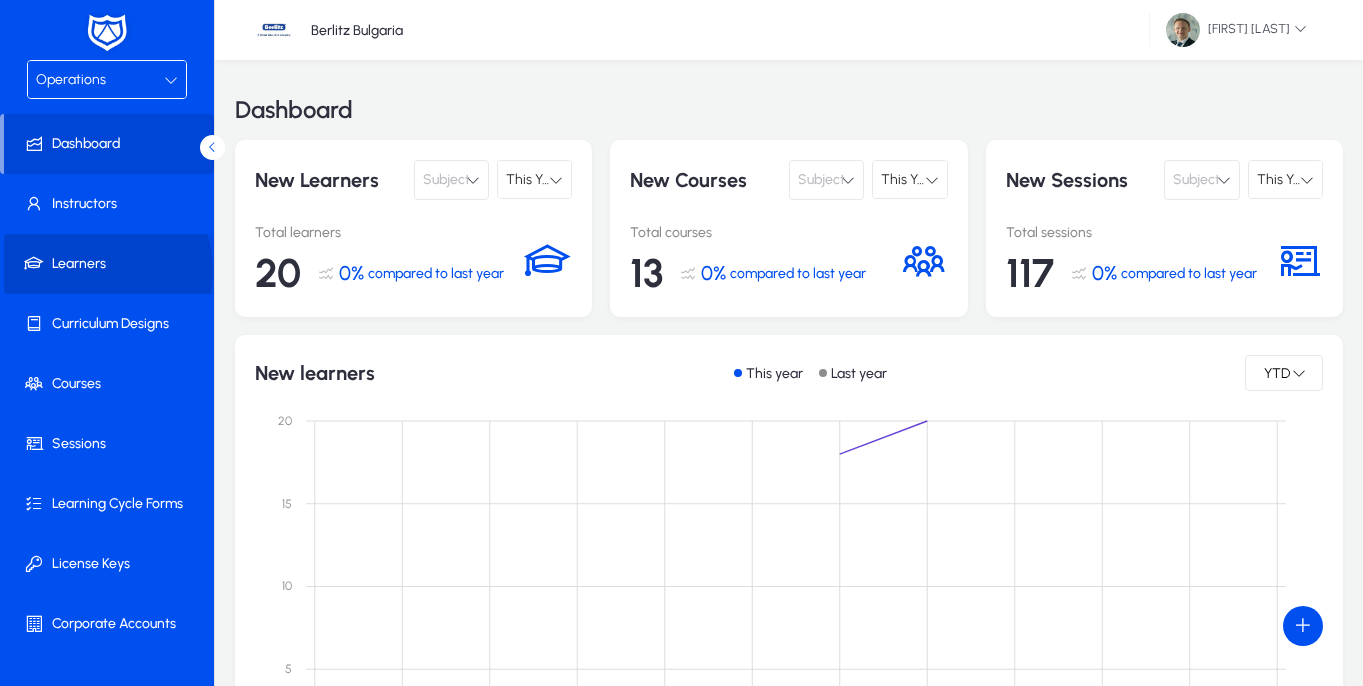 click 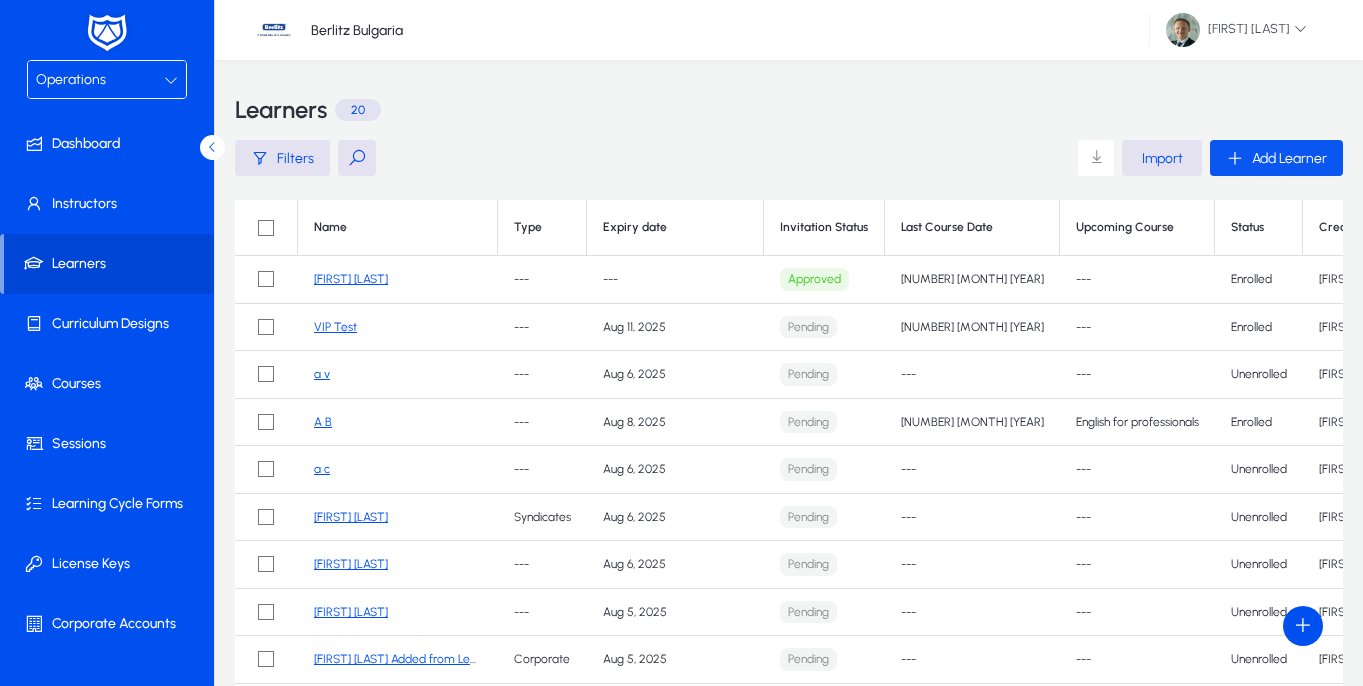 click 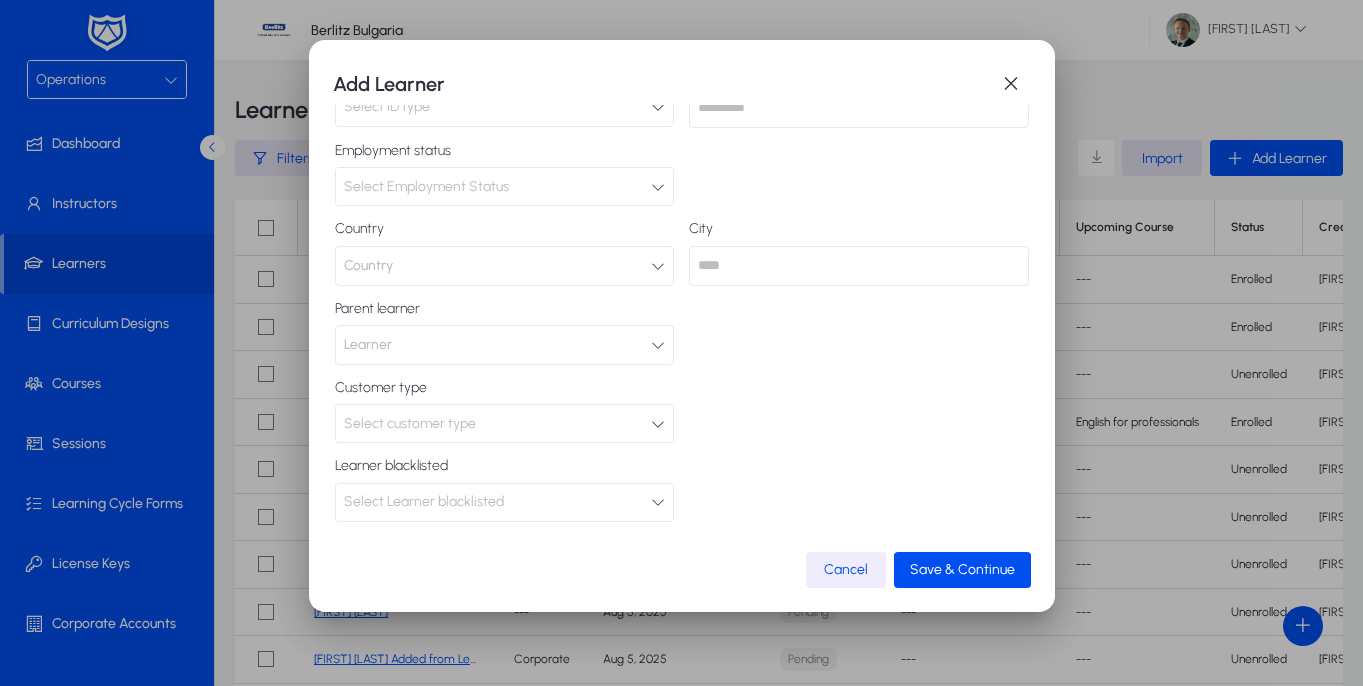 scroll, scrollTop: 406, scrollLeft: 0, axis: vertical 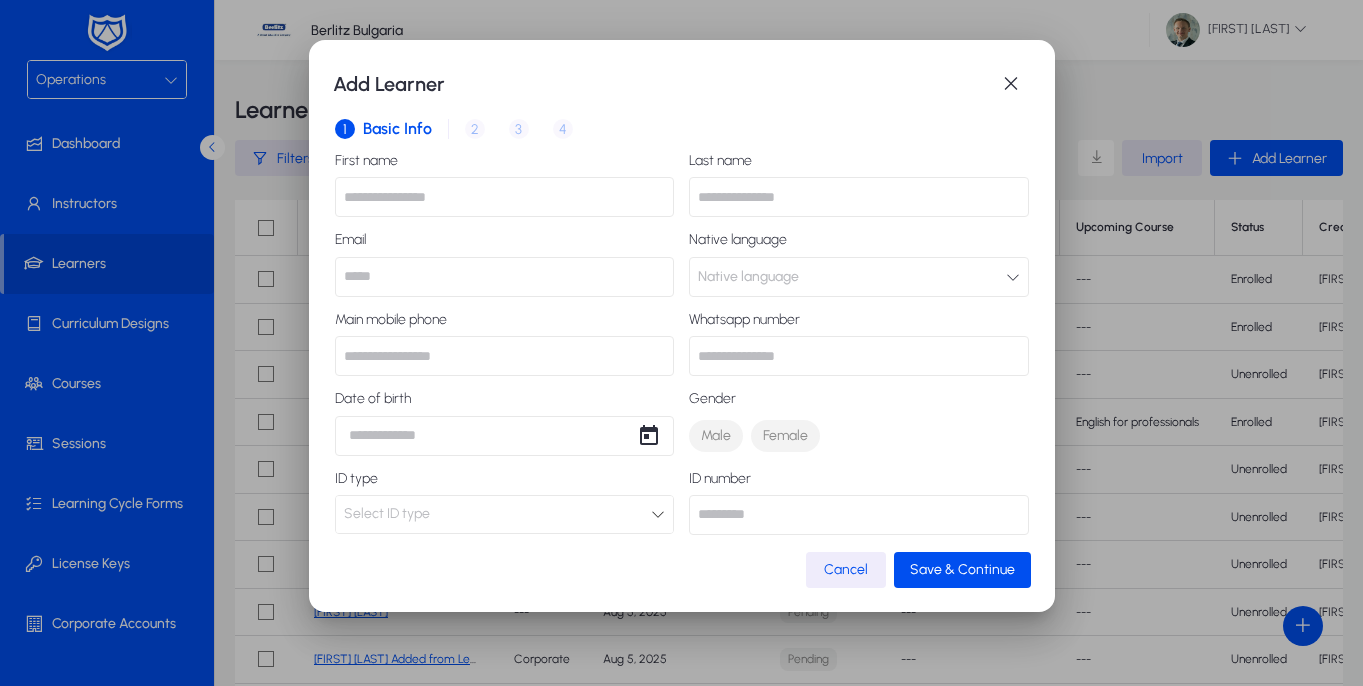 click on "1  Basic Info  2  Inquiry  3  Interview  4  Placement" at bounding box center [682, 129] 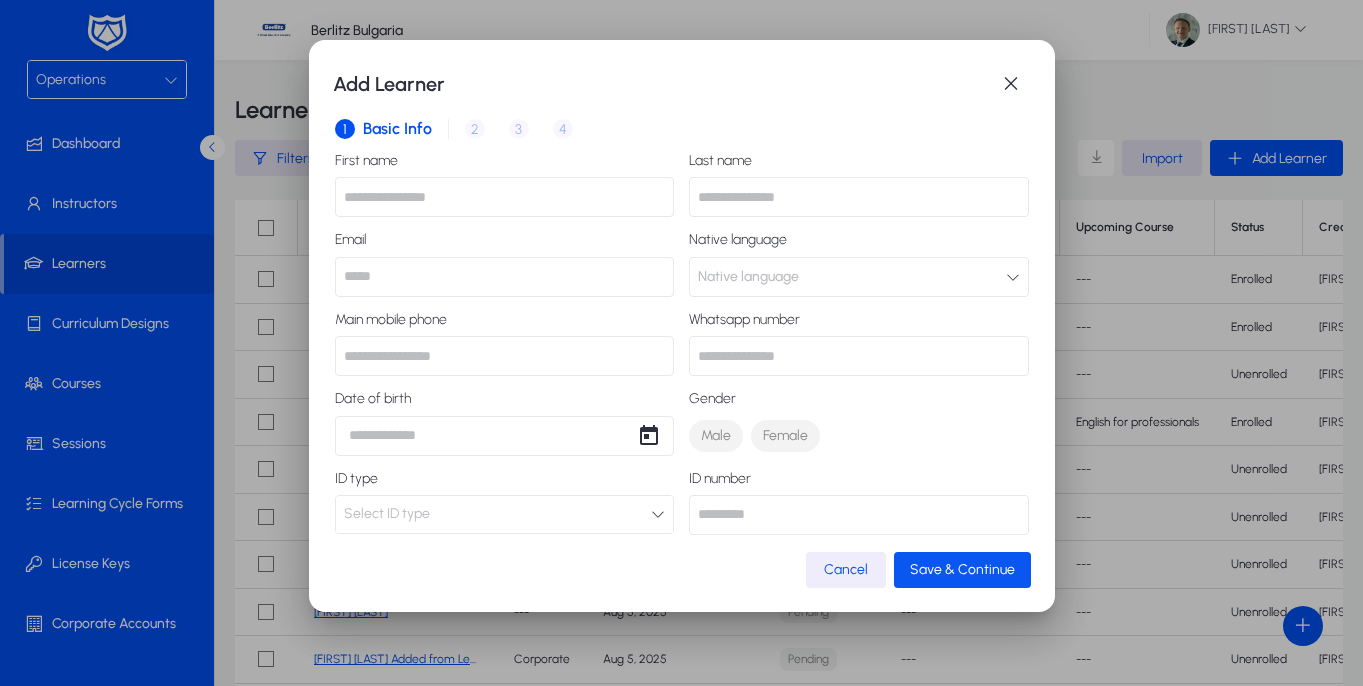 click on "Save & Continue" 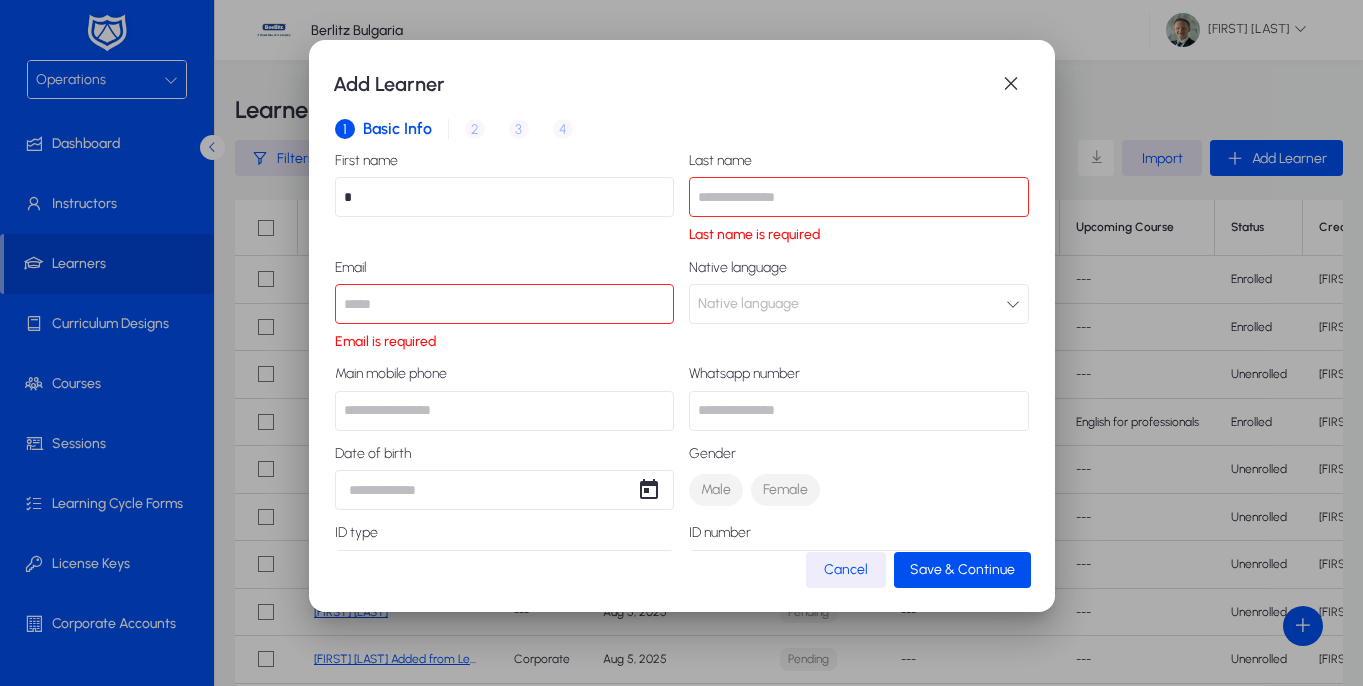 type on "*" 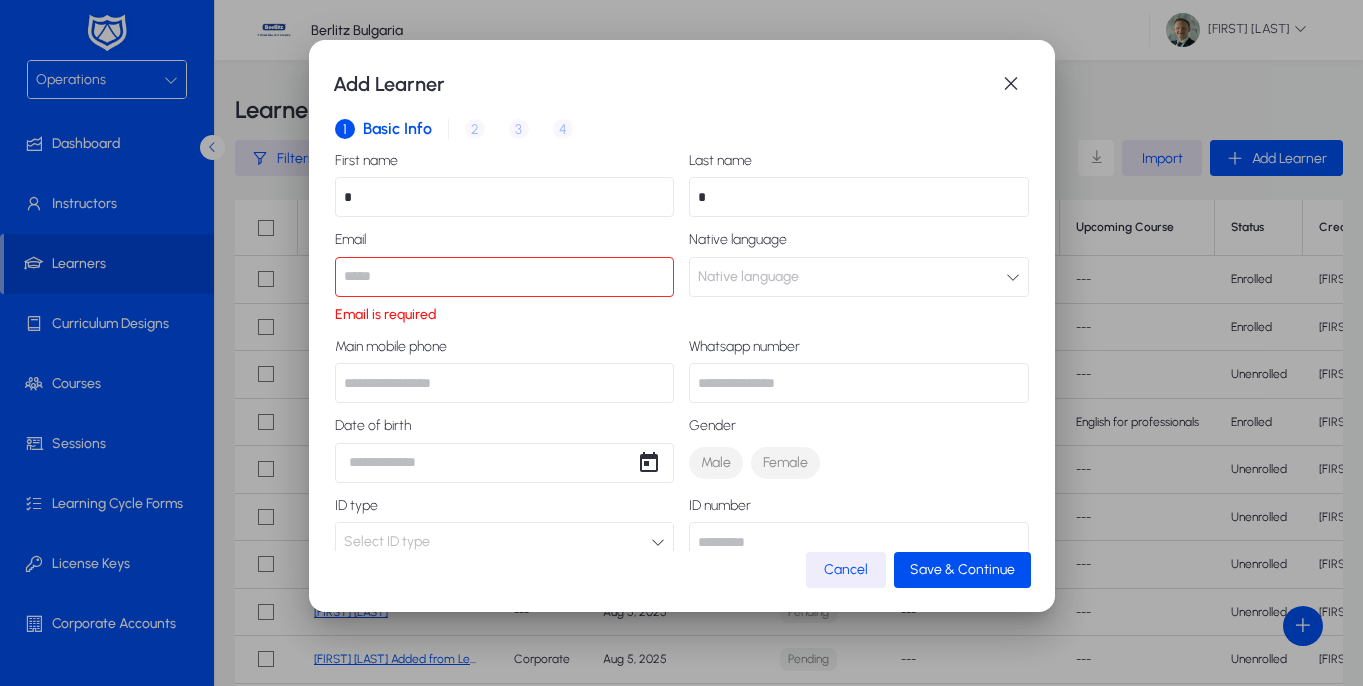 type on "*" 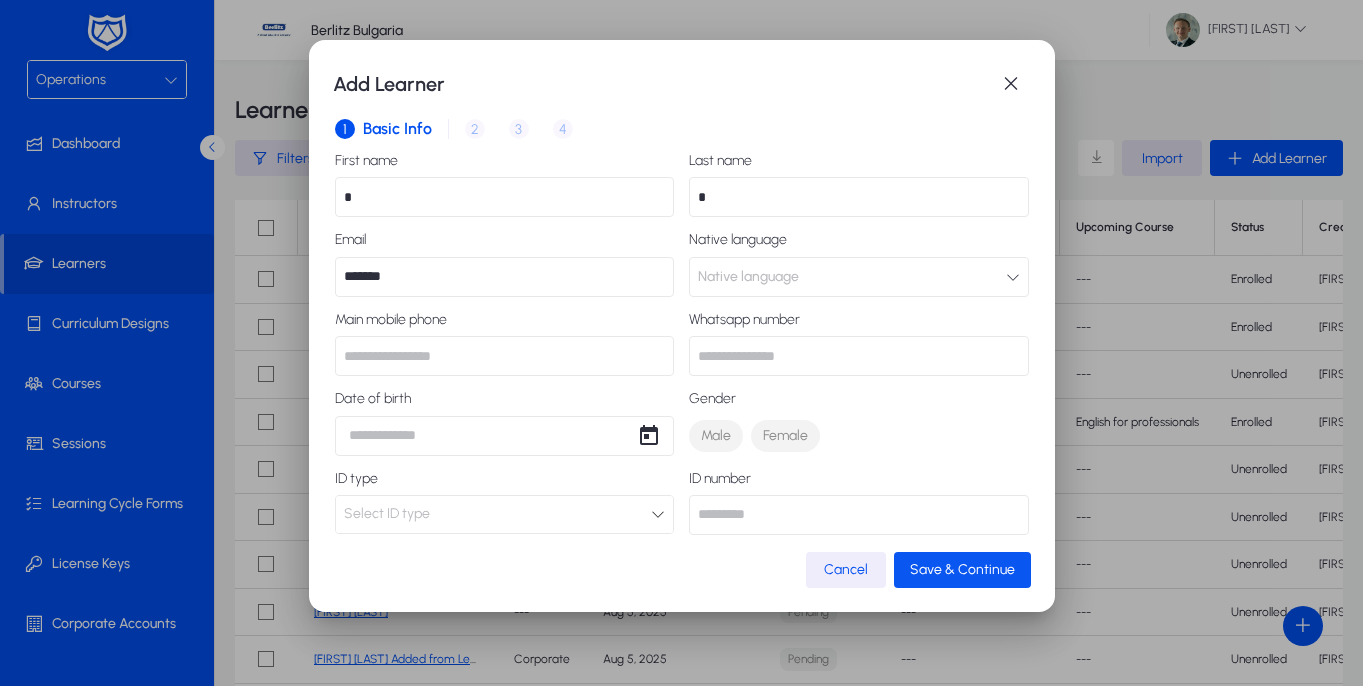 type on "*******" 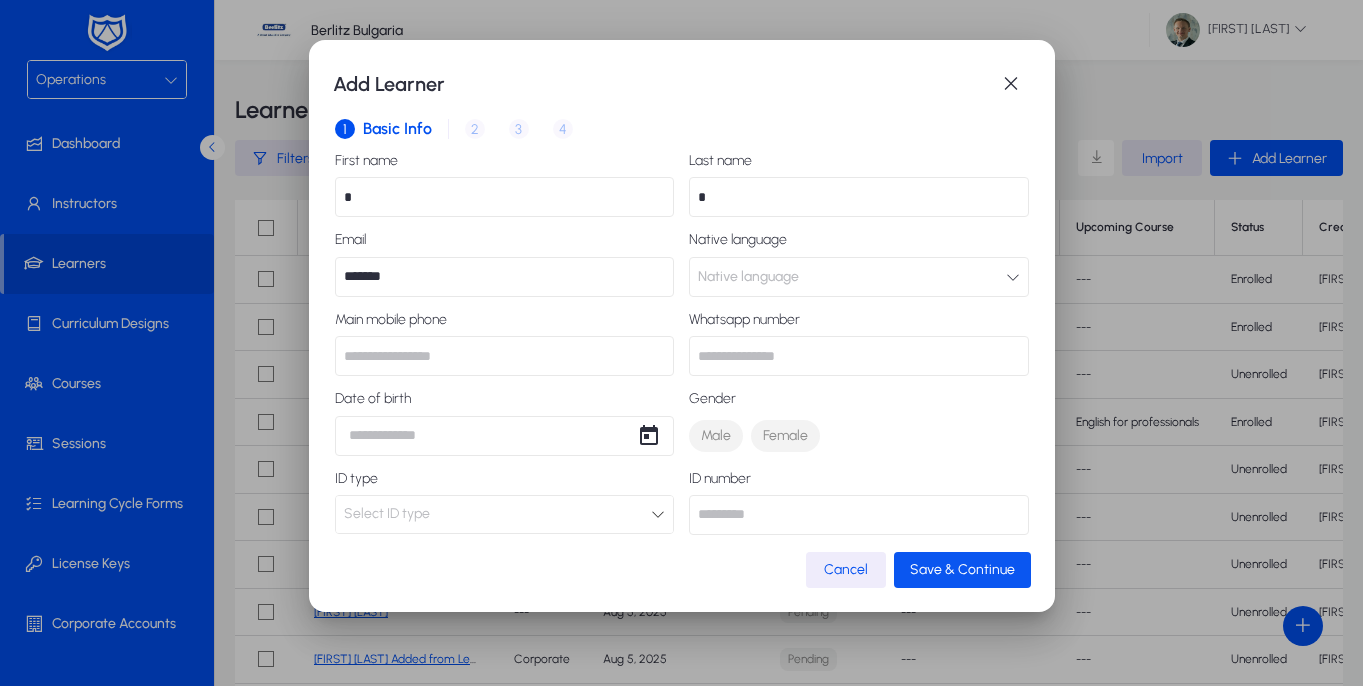 click 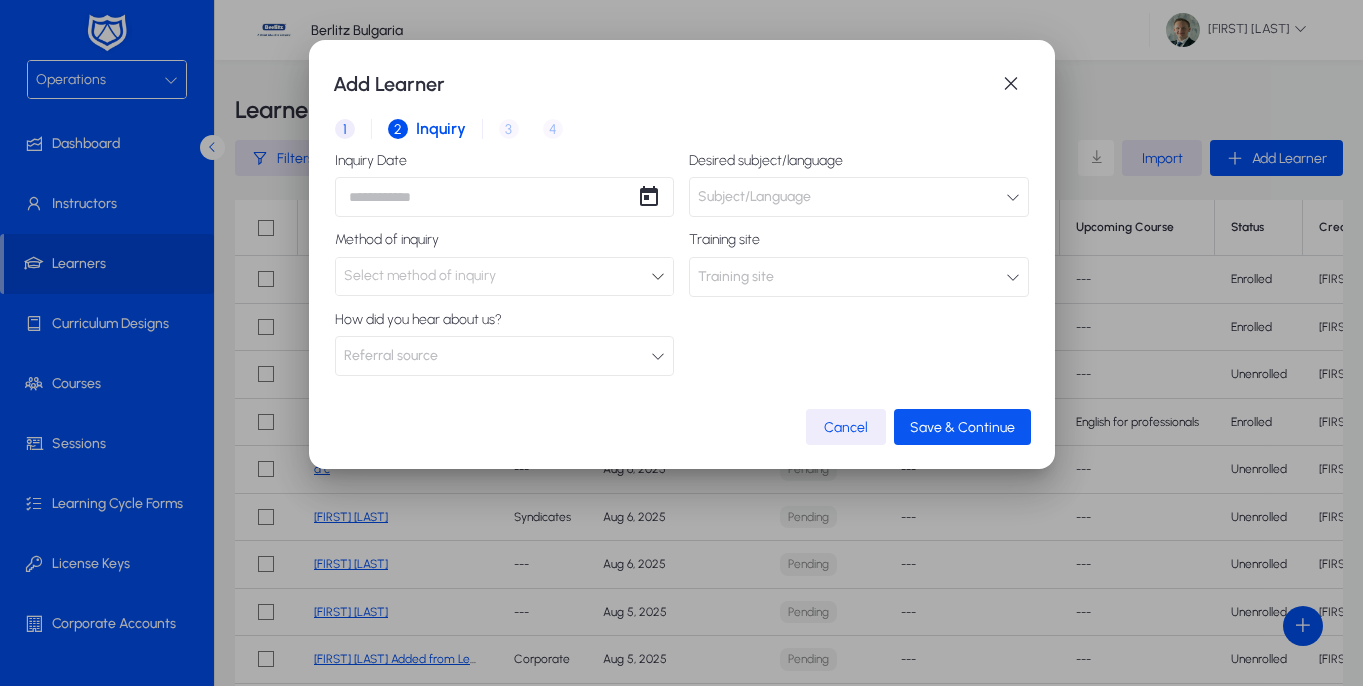 click on "Save & Continue" 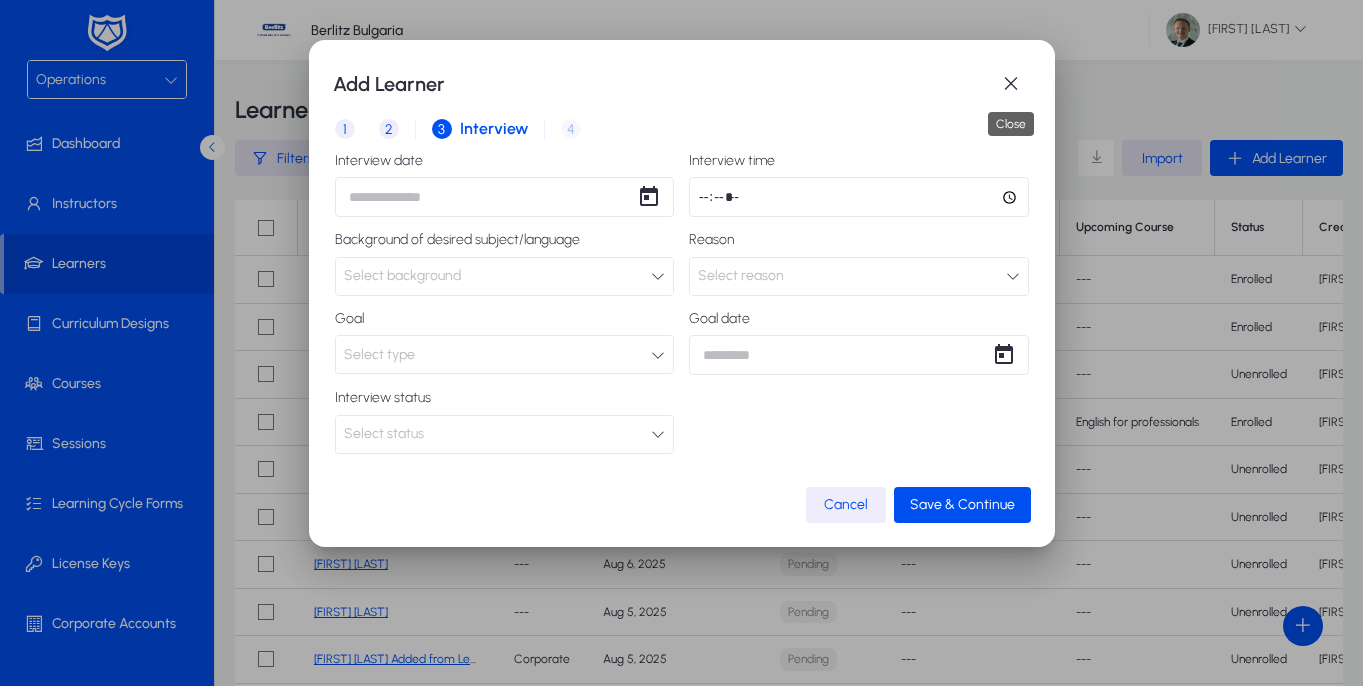 drag, startPoint x: 1007, startPoint y: 88, endPoint x: 985, endPoint y: 87, distance: 22.022715 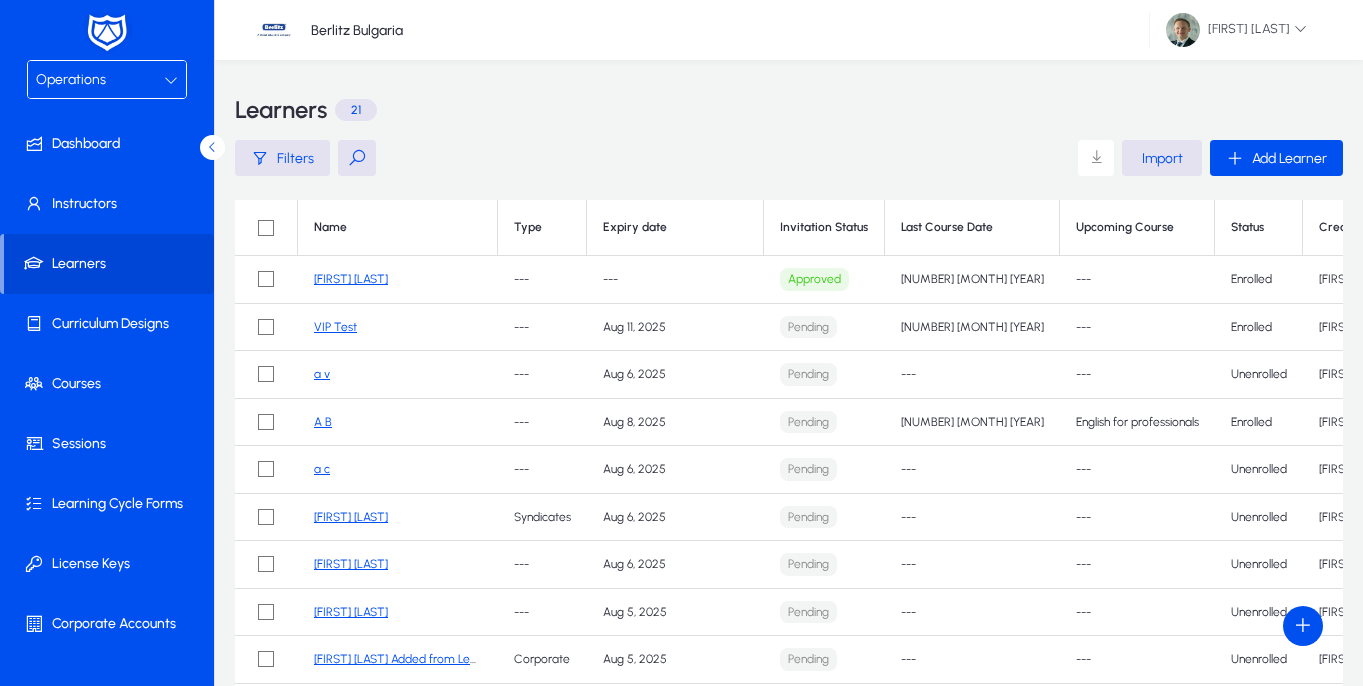 click on "Operations" at bounding box center [100, 80] 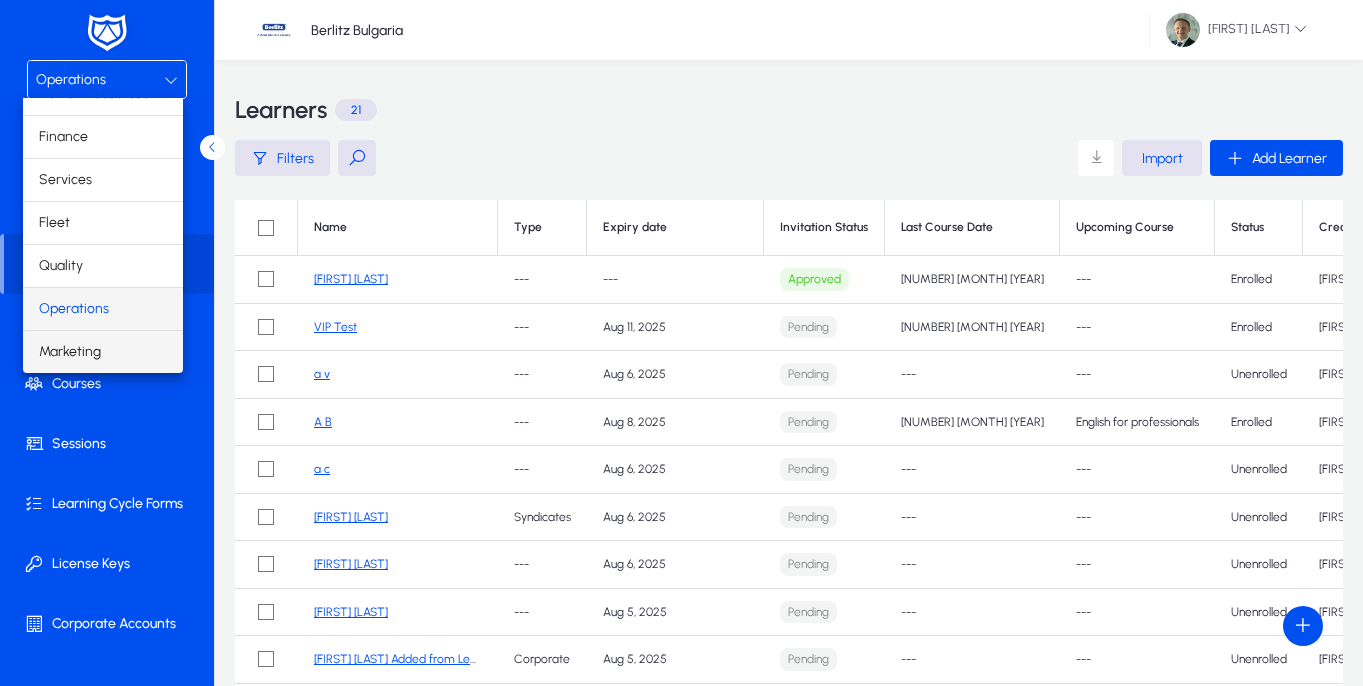scroll, scrollTop: 68, scrollLeft: 0, axis: vertical 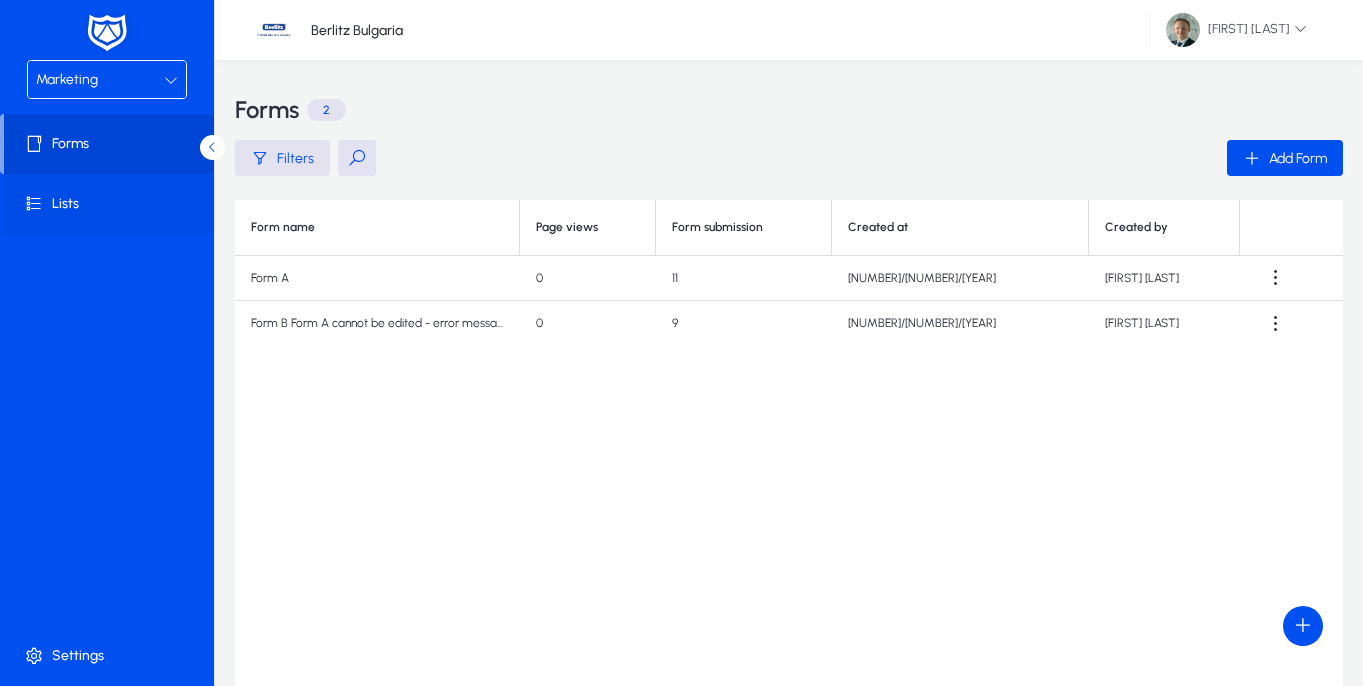 click 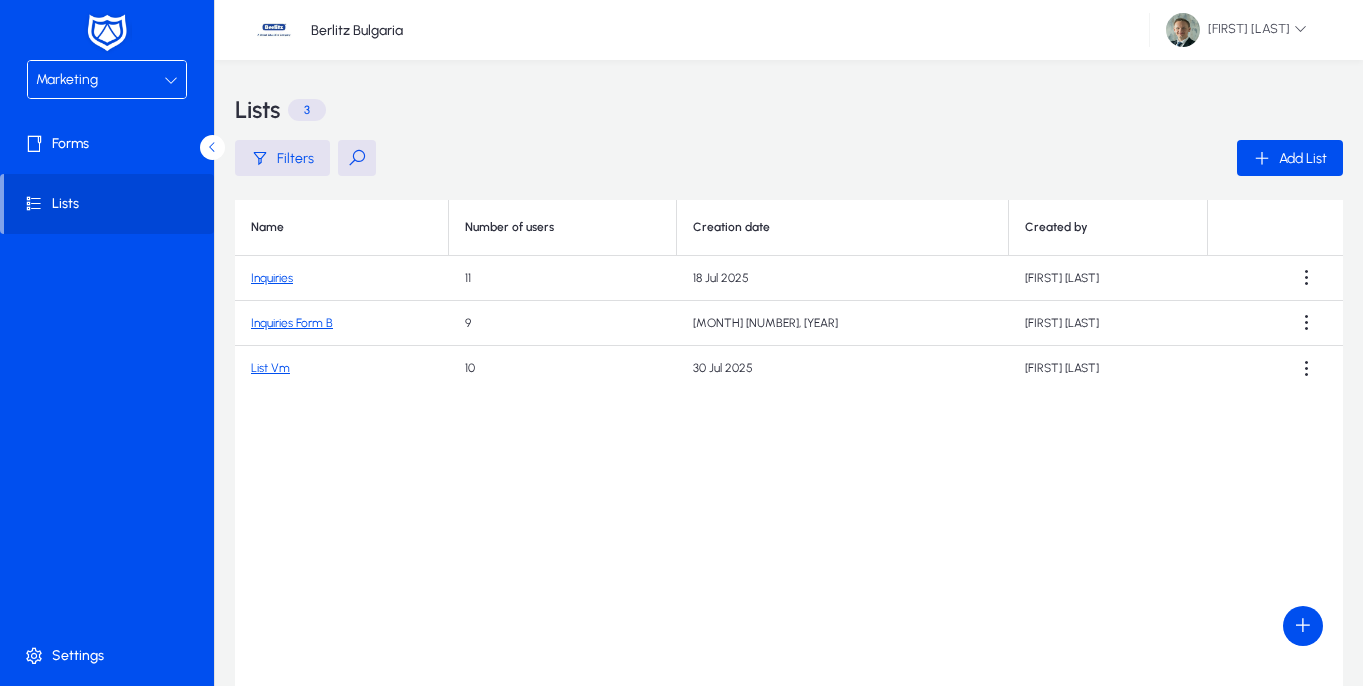 click on "Inquiries" 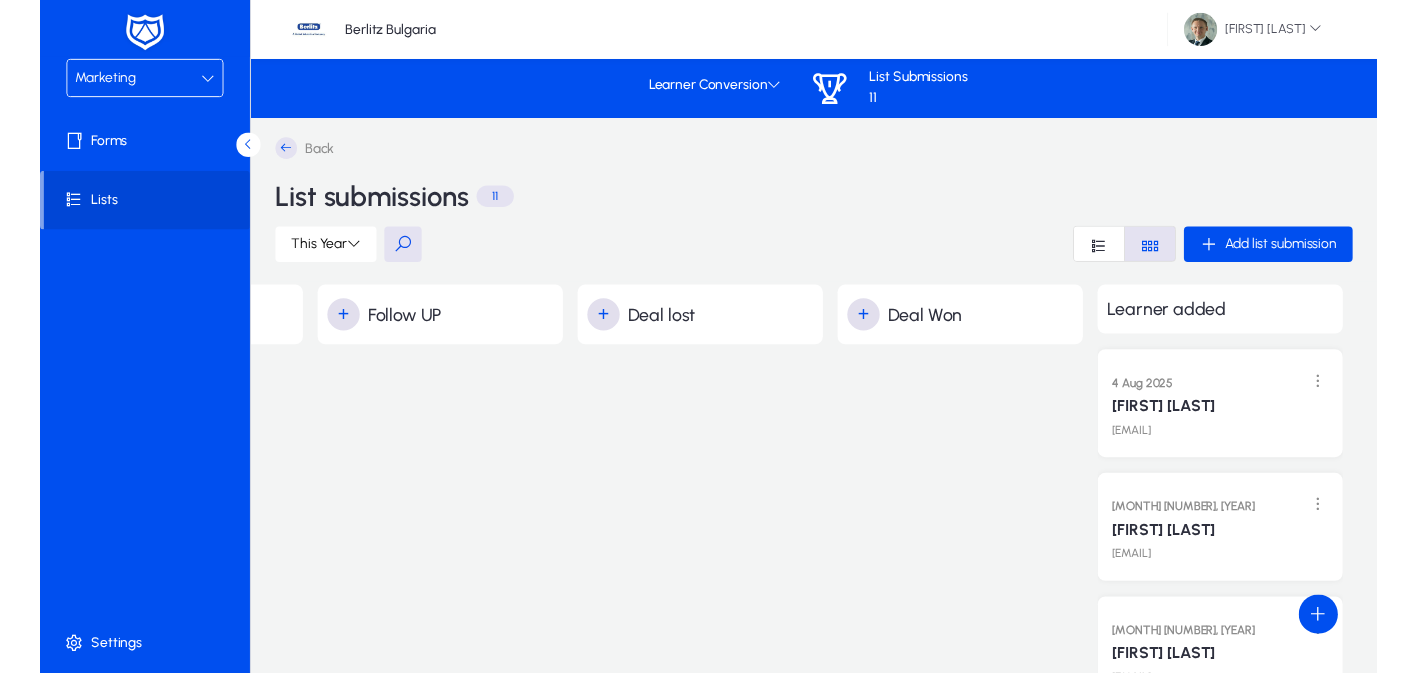 scroll, scrollTop: 0, scrollLeft: 1012, axis: horizontal 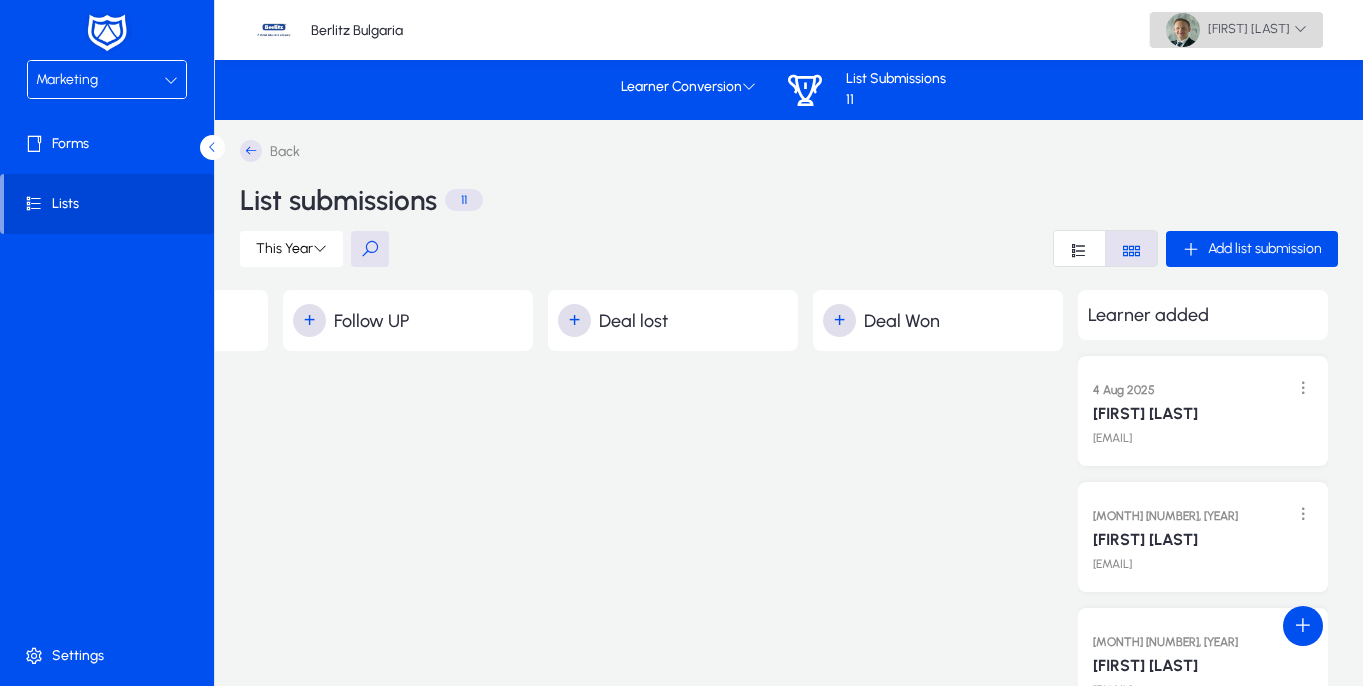 click on "[FIRST] [LAST]" 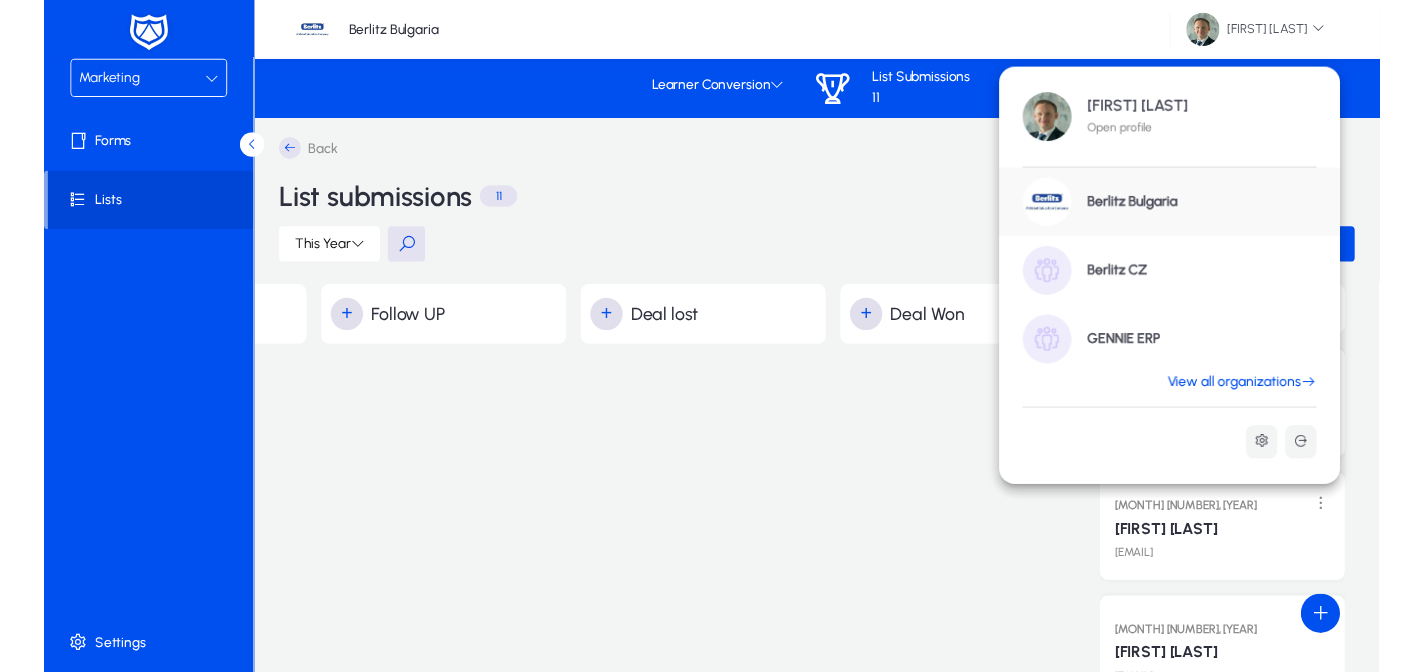 scroll, scrollTop: 0, scrollLeft: 951, axis: horizontal 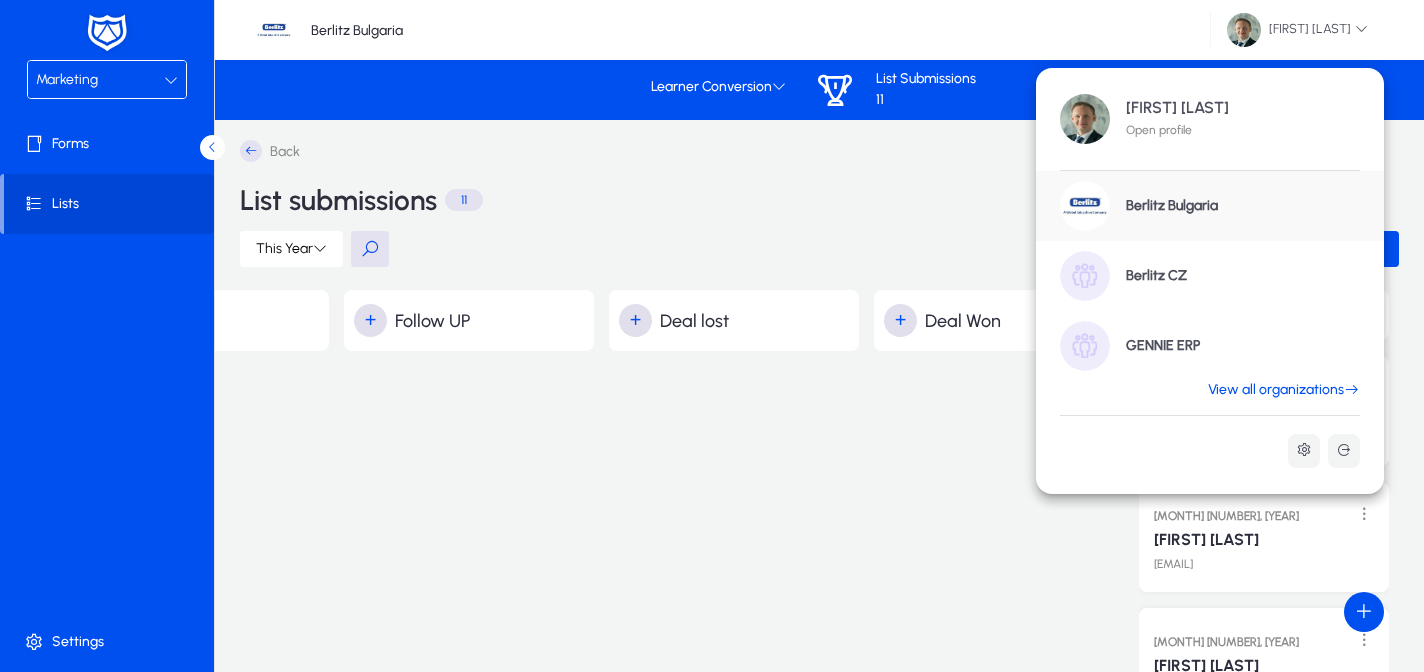 click at bounding box center [712, 336] 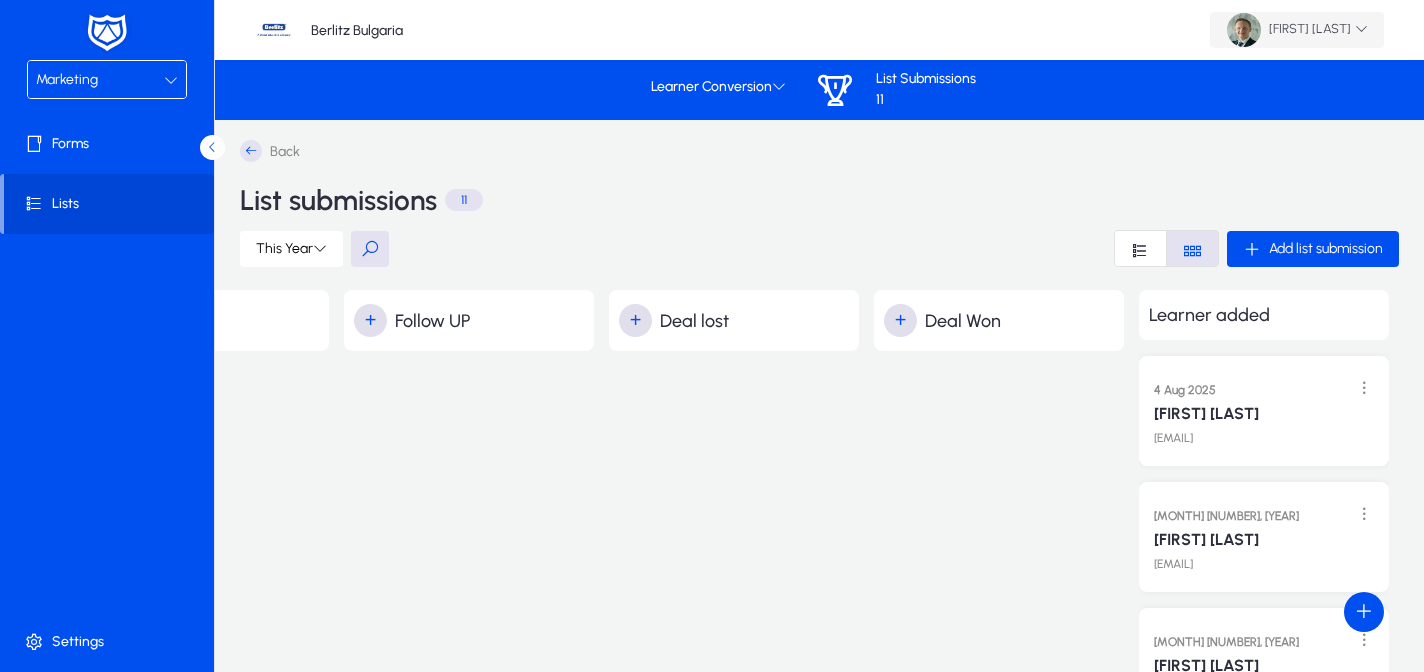 click on "[FIRST] [LAST]" 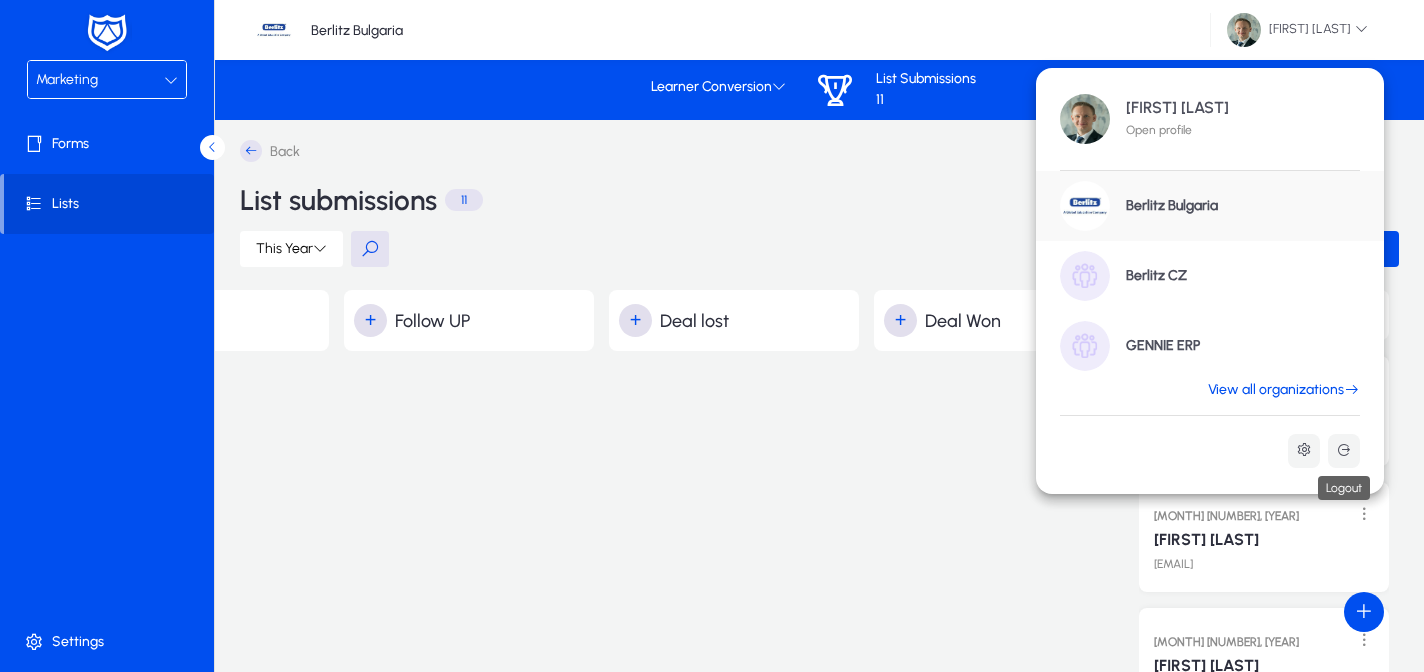 click at bounding box center [1344, 450] 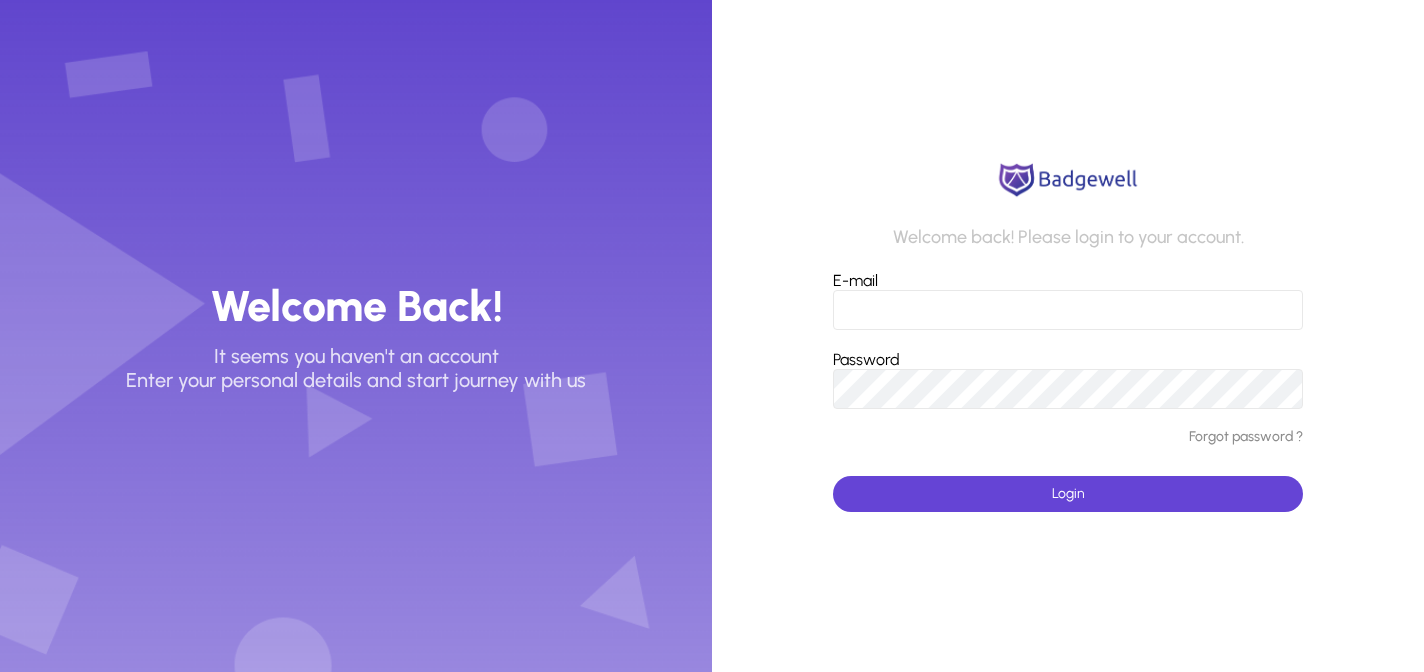 type on "**********" 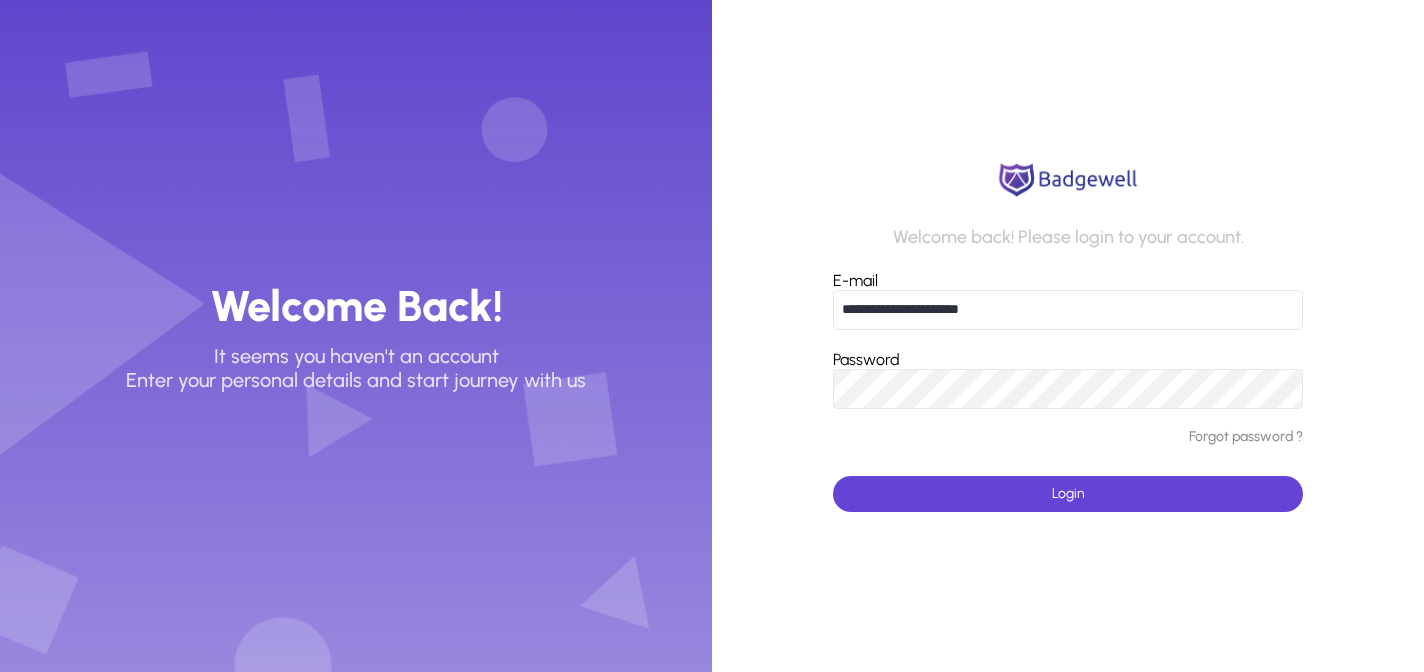 click on "Login" 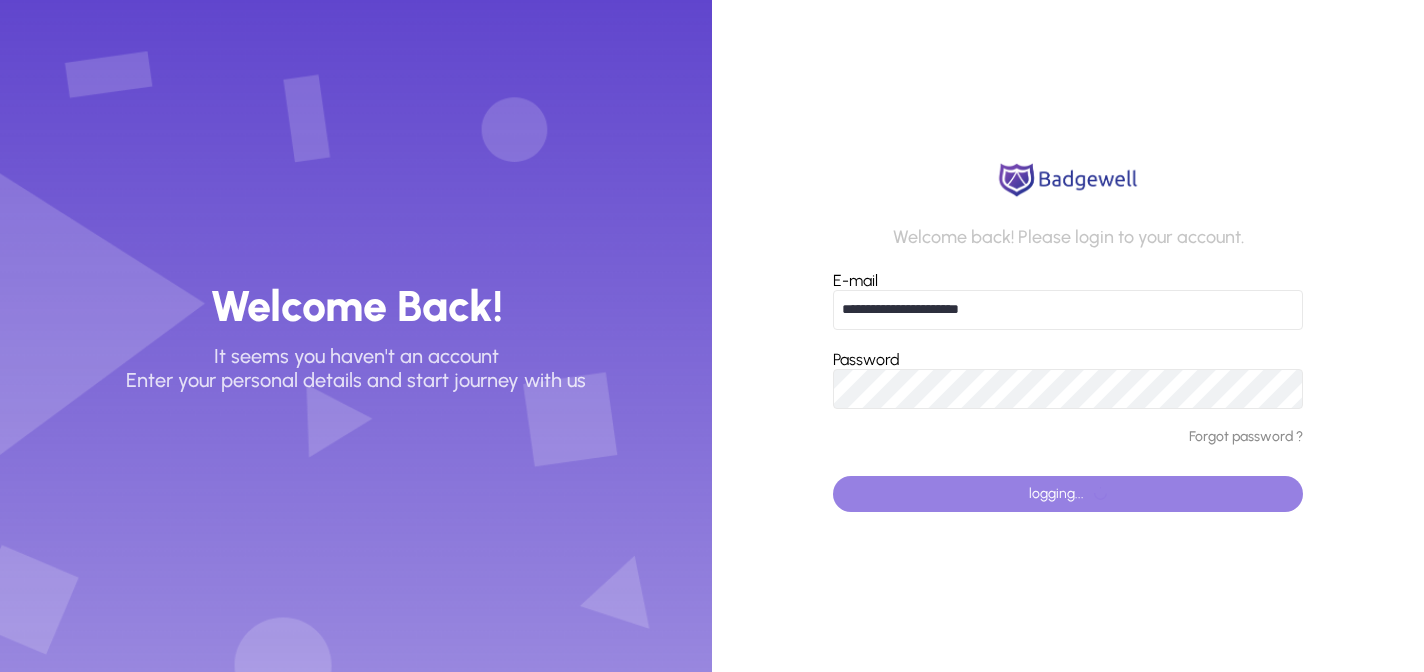 click 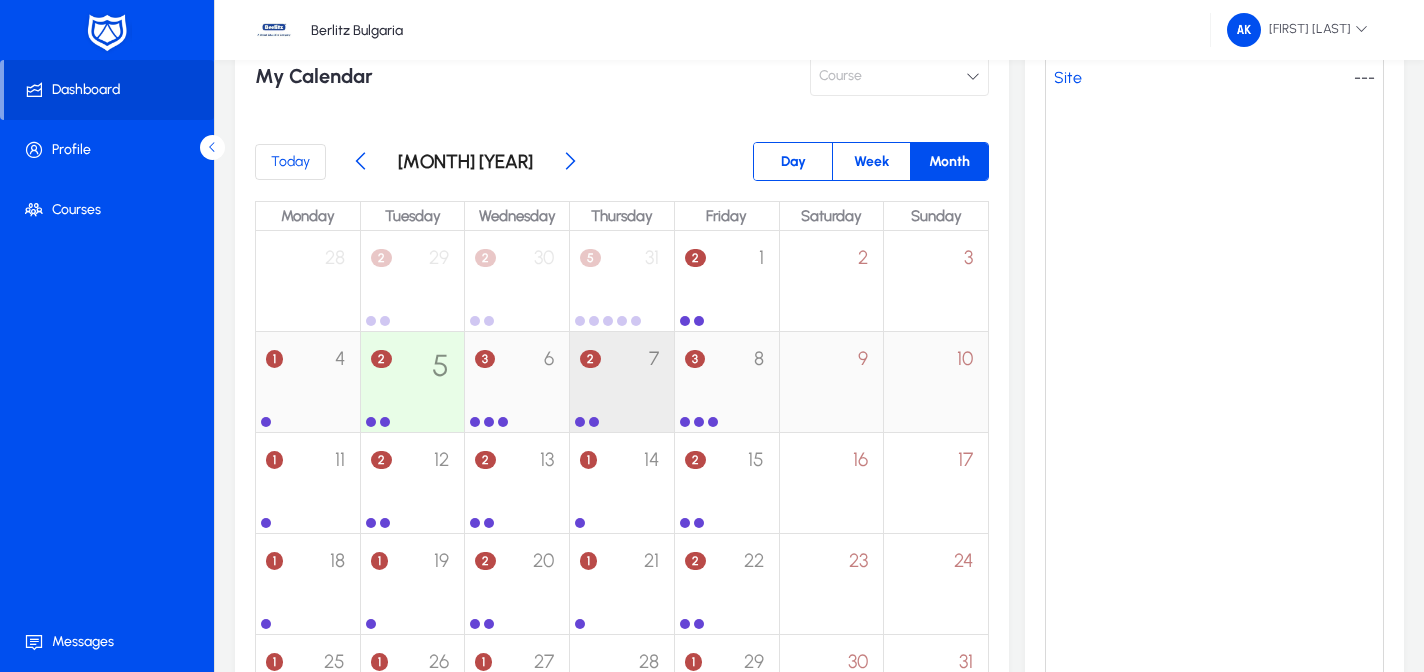drag, startPoint x: 601, startPoint y: 381, endPoint x: 611, endPoint y: 382, distance: 10.049875 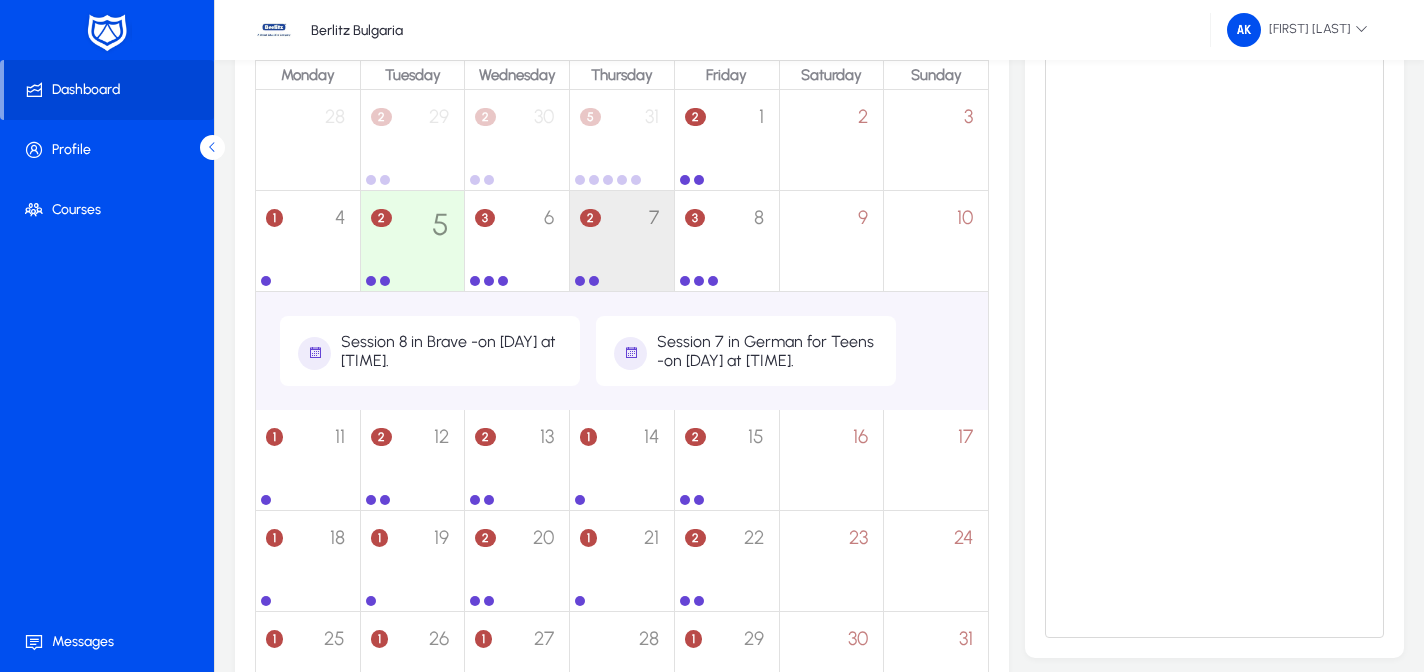 scroll, scrollTop: 441, scrollLeft: 0, axis: vertical 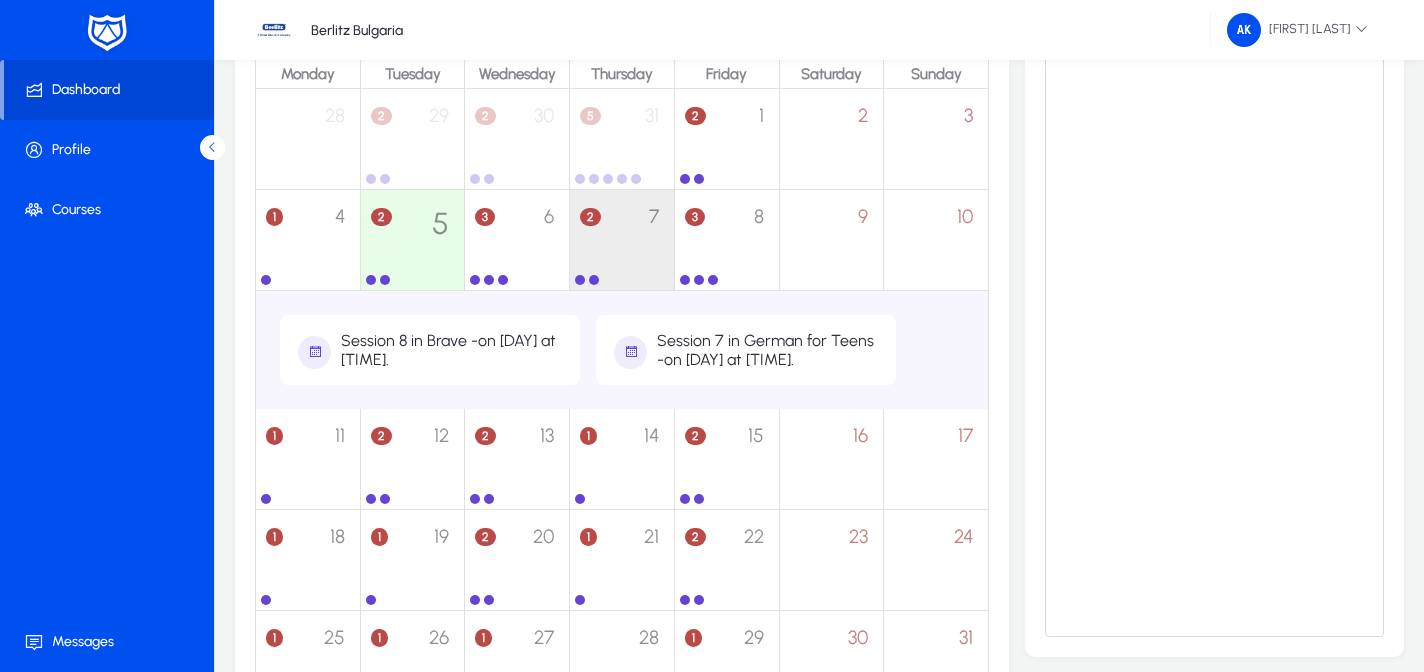 click on "Session 7 in German for Teens -    on [DAY] at [TIME]." 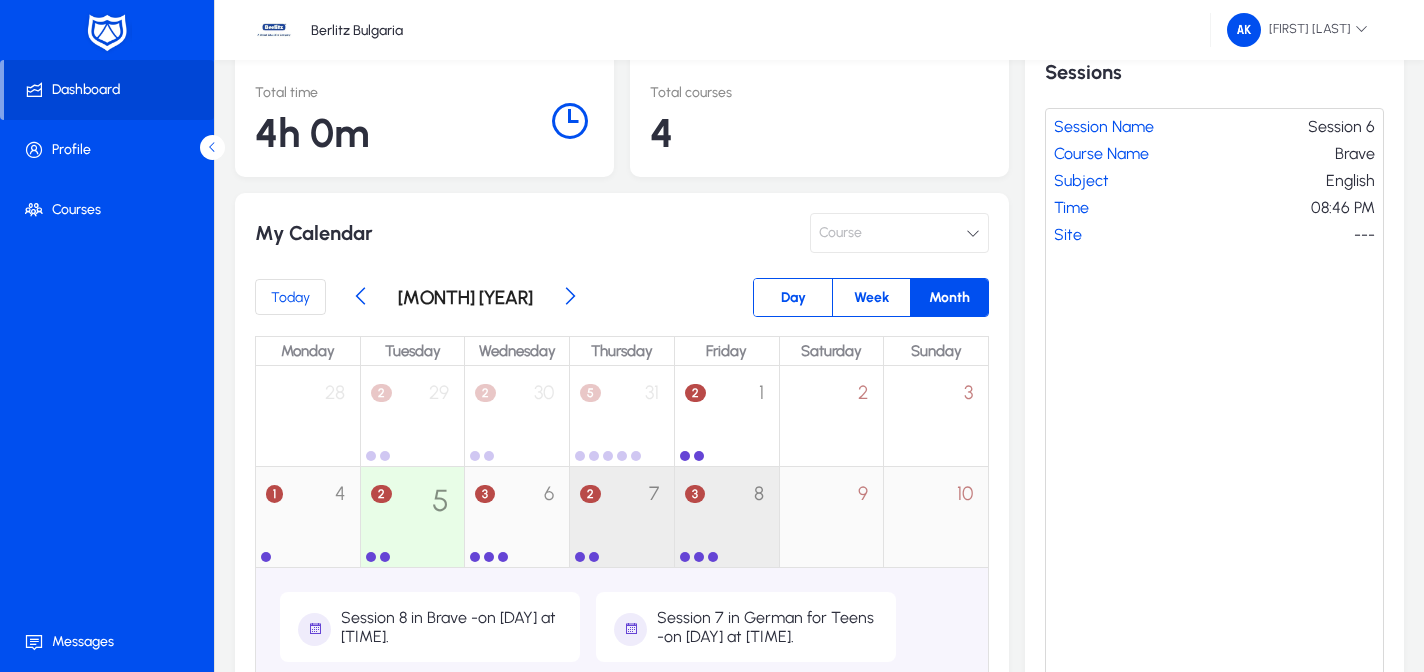 scroll, scrollTop: 184, scrollLeft: 0, axis: vertical 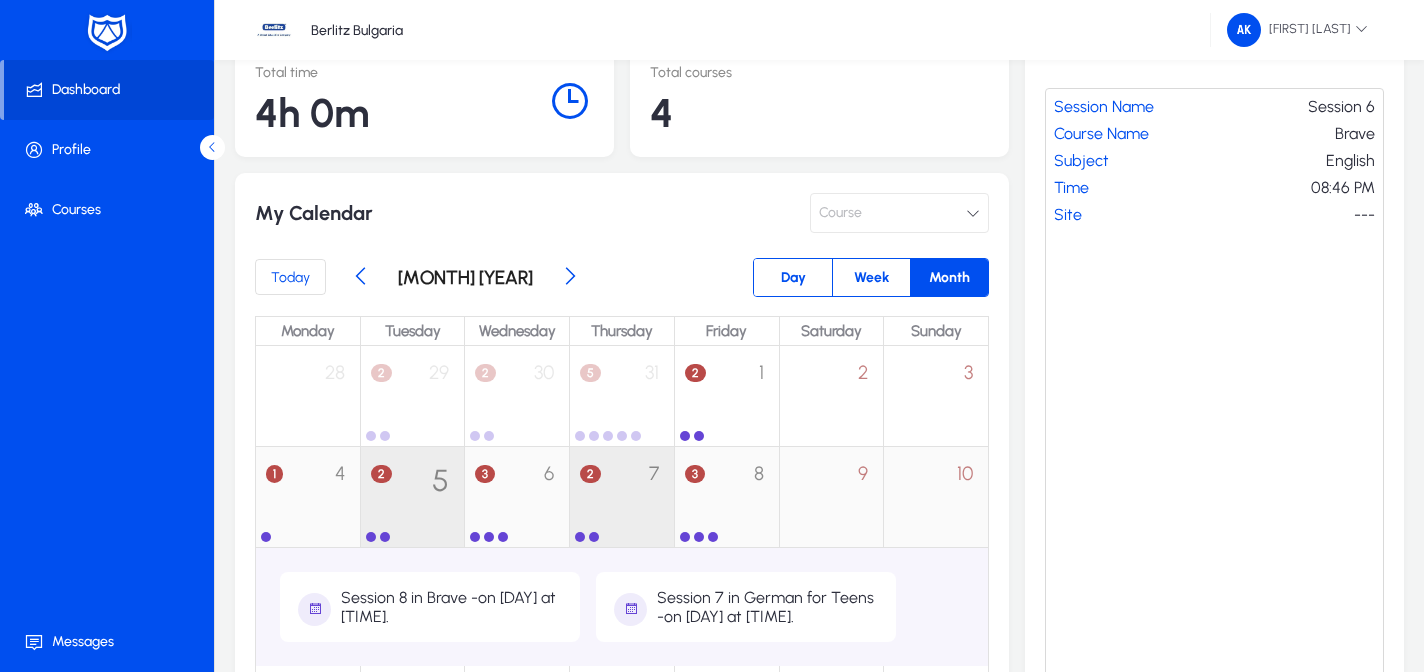 click on "2 5" 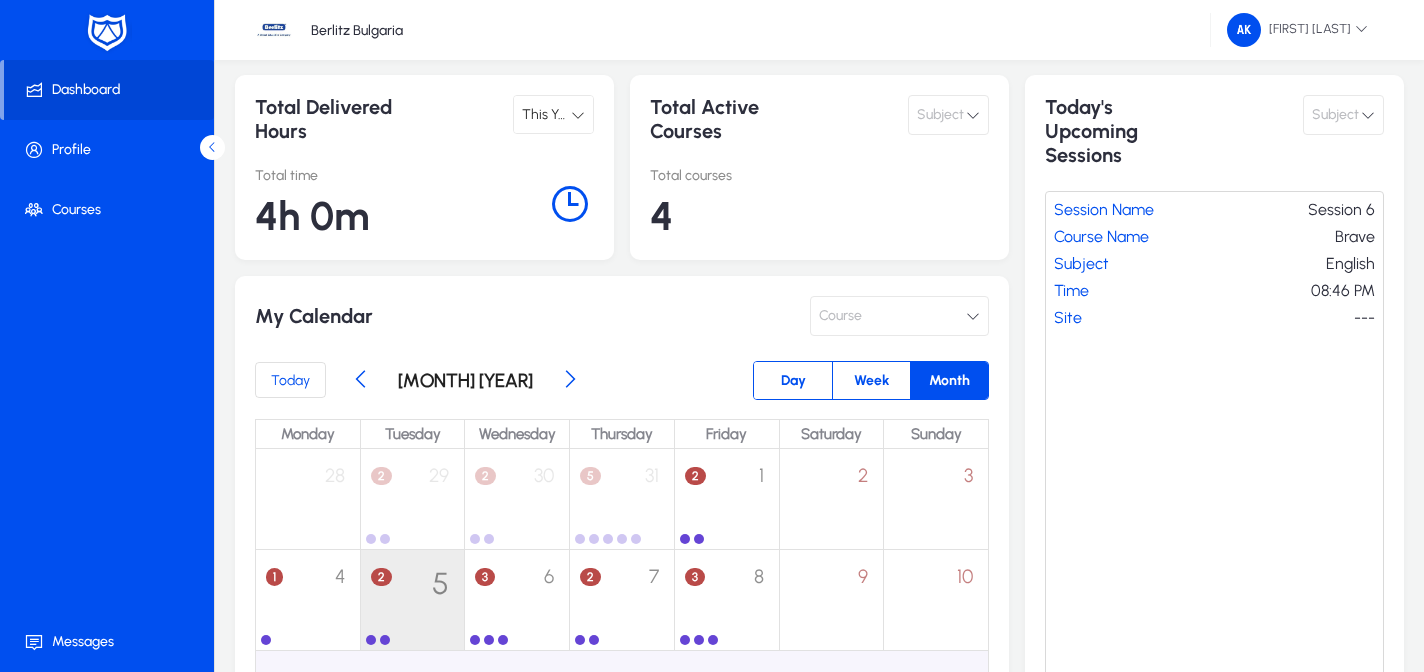 scroll, scrollTop: 72, scrollLeft: 0, axis: vertical 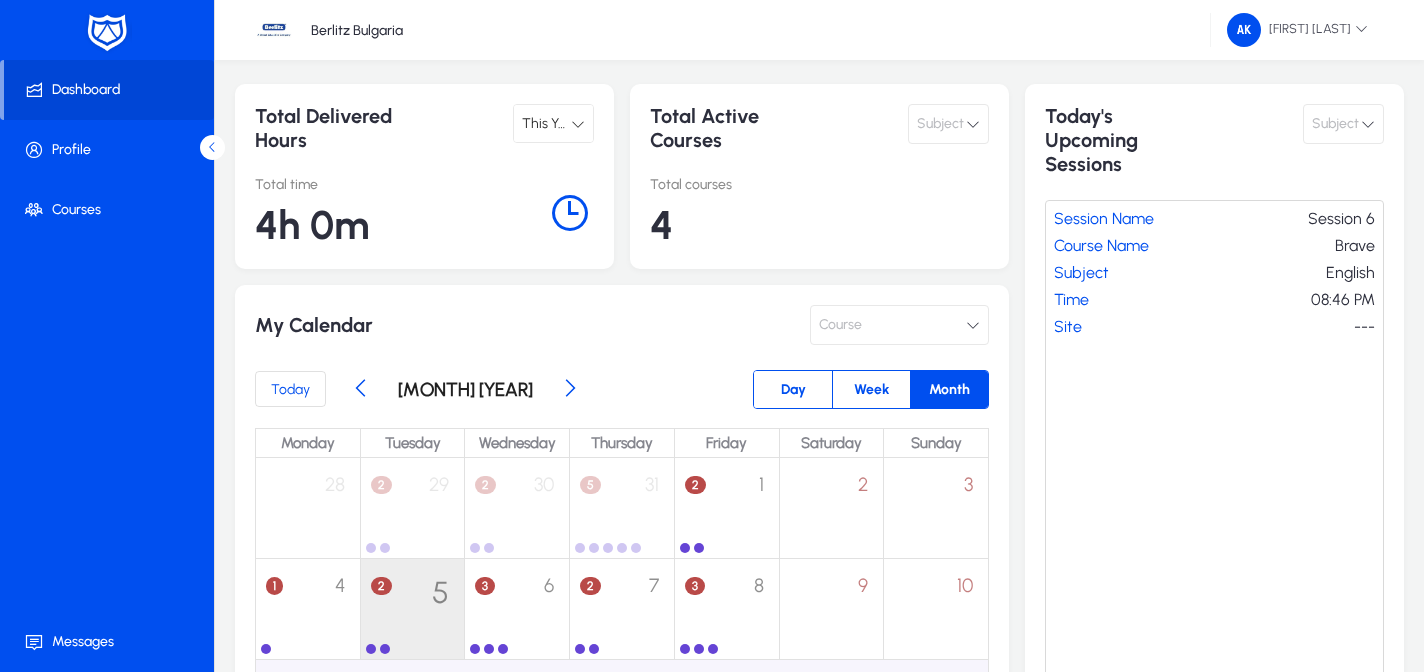 click on "Subject" 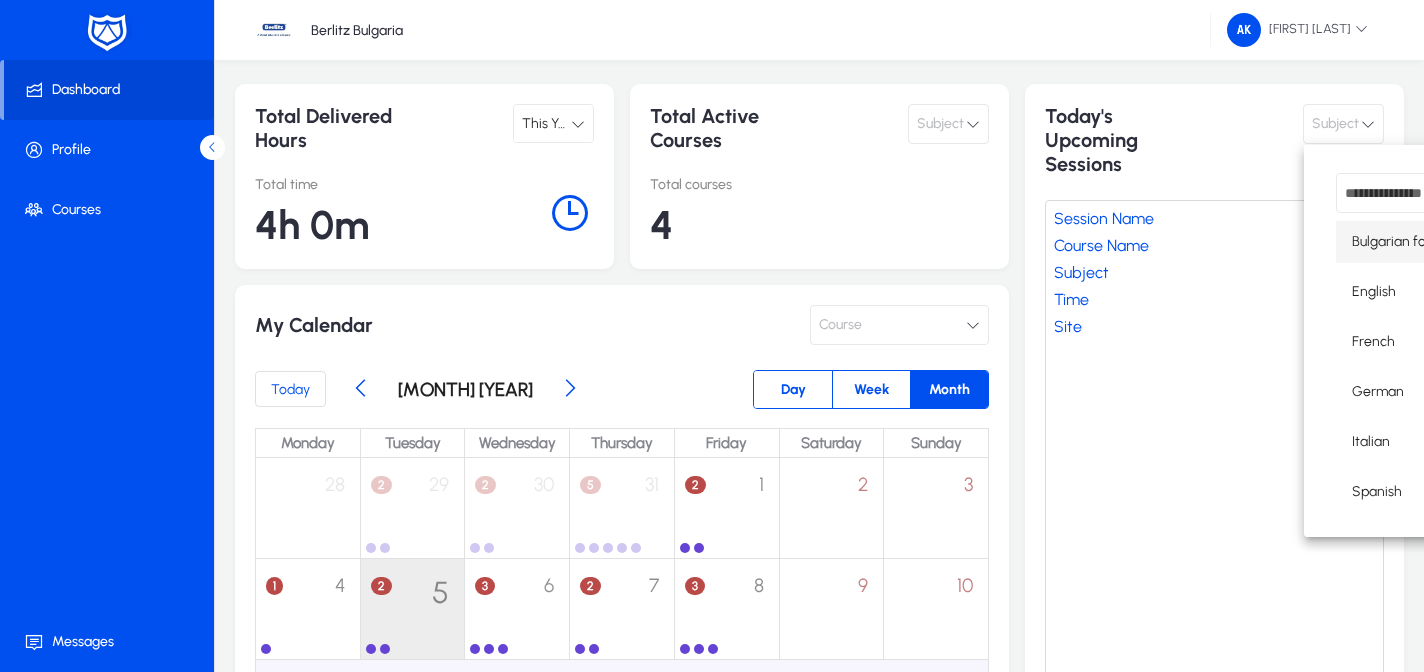 click at bounding box center [712, 336] 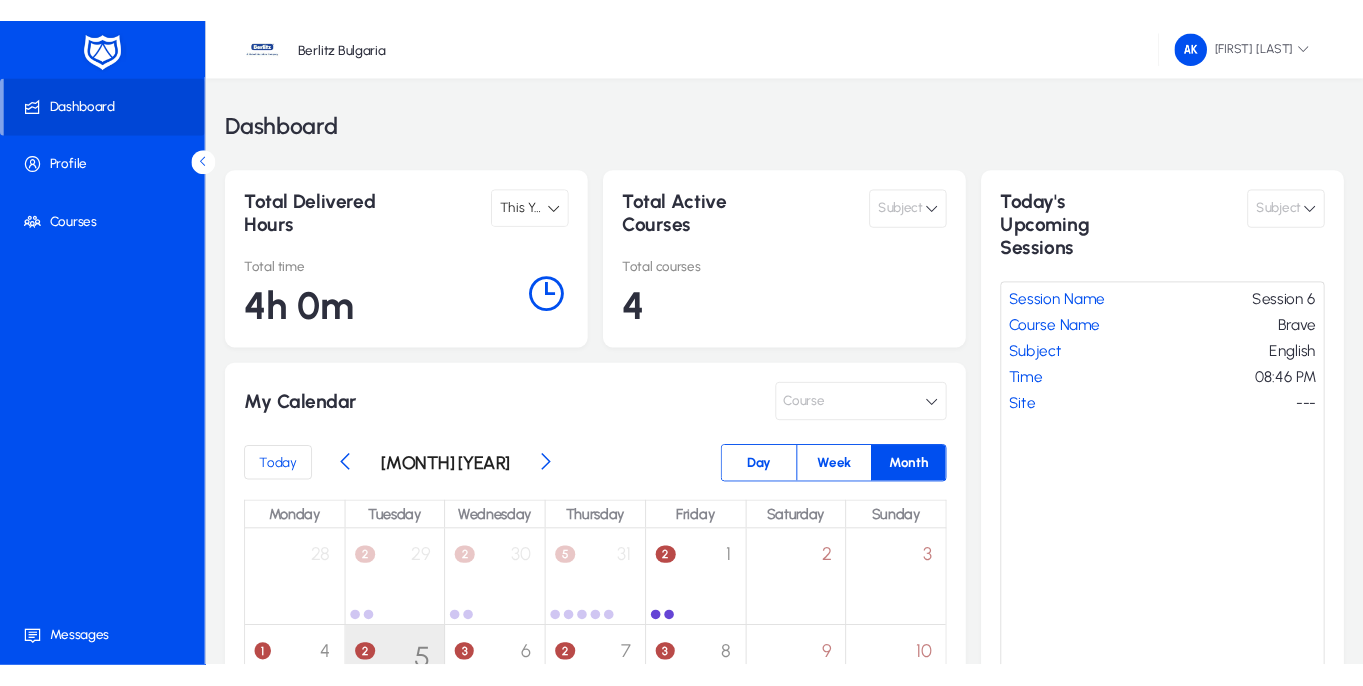 scroll, scrollTop: 0, scrollLeft: 0, axis: both 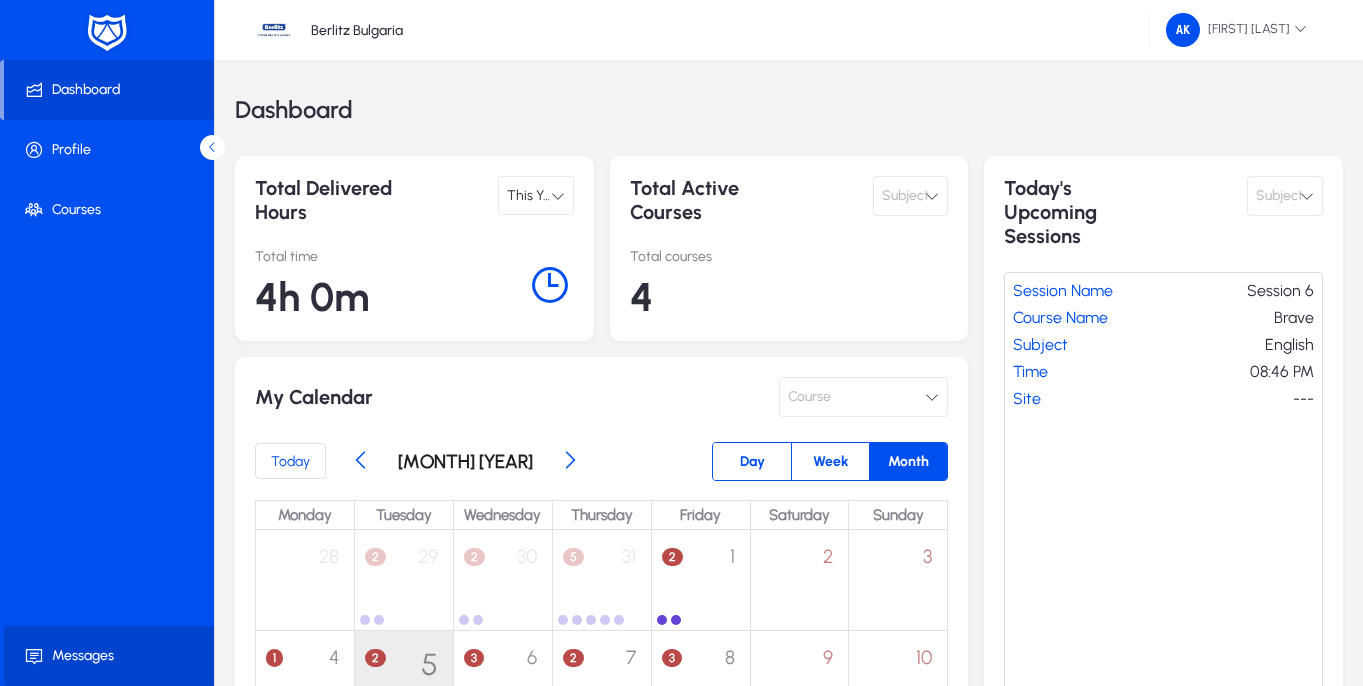 click 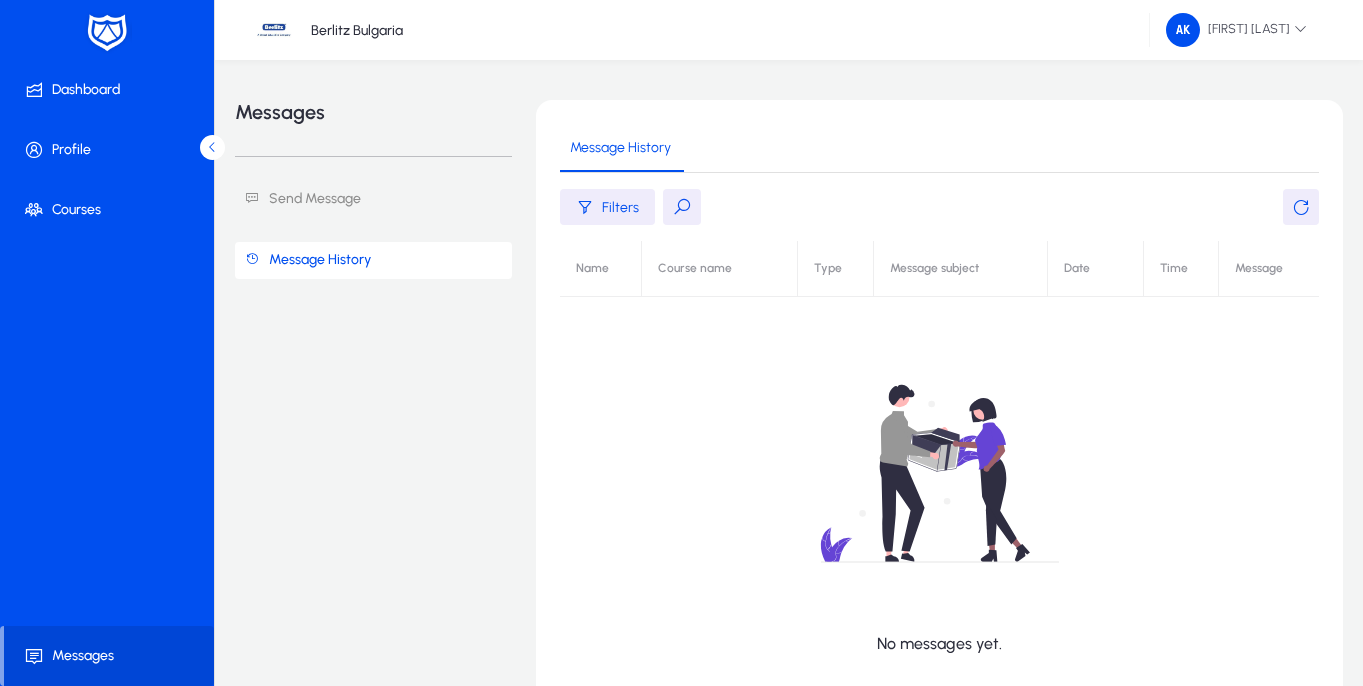 click on "Message History" 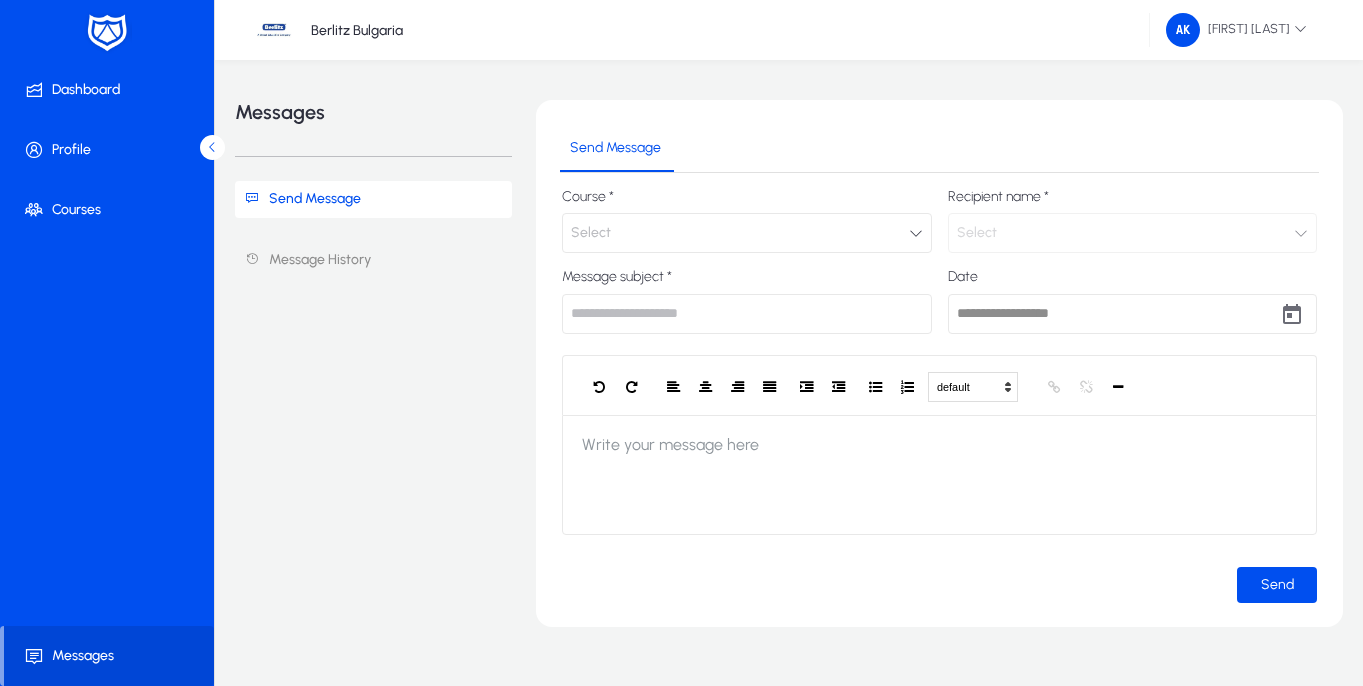 type on "**********" 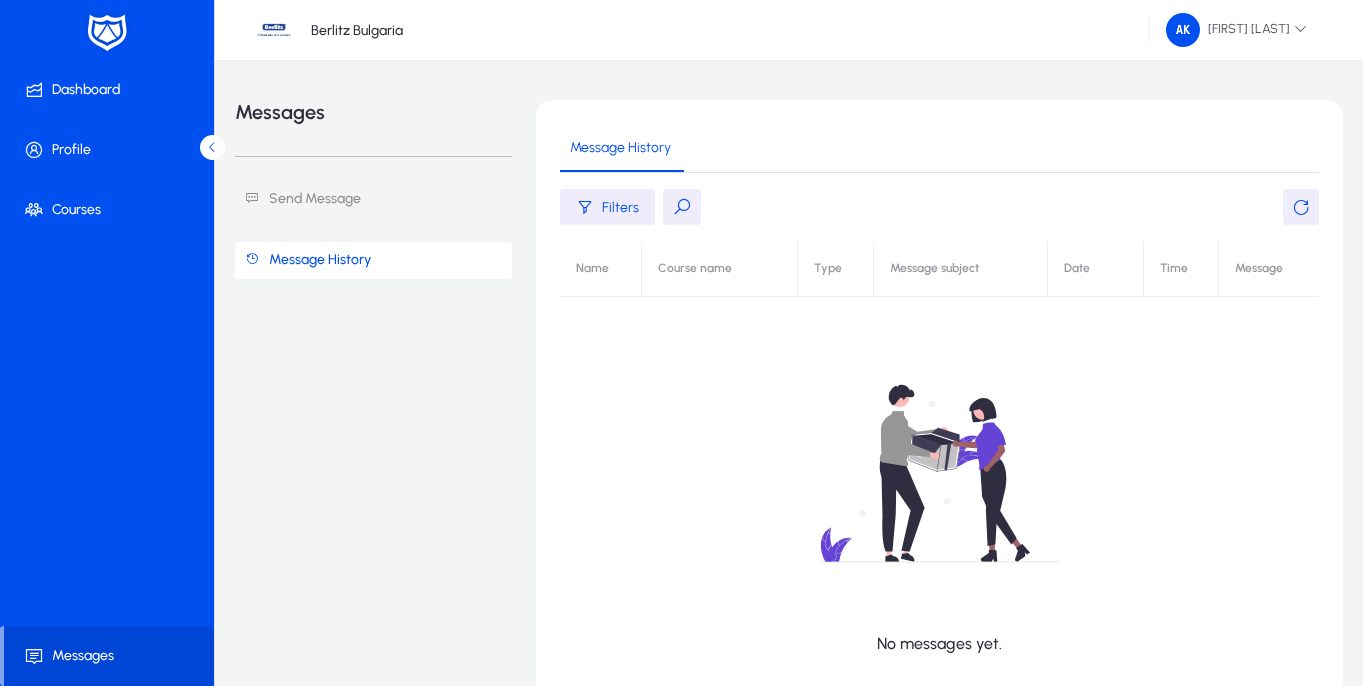 click on "Send Message" 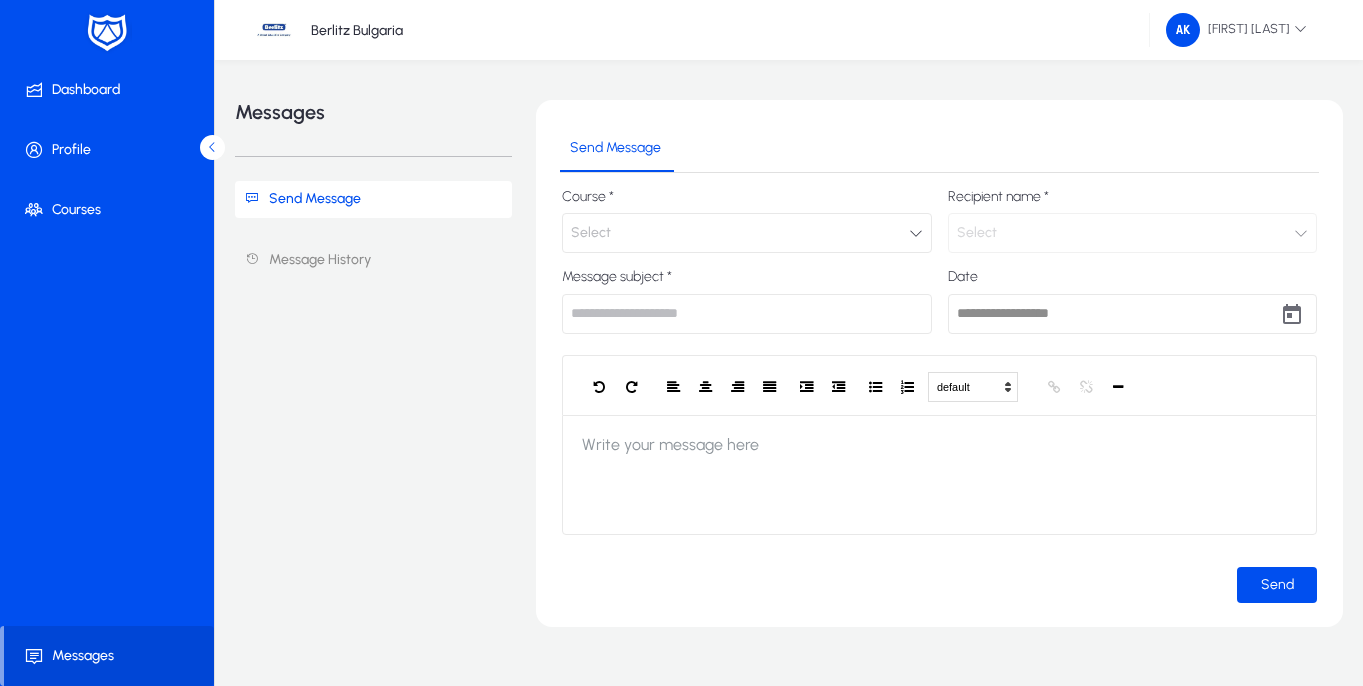 click on "Select" at bounding box center [747, 233] 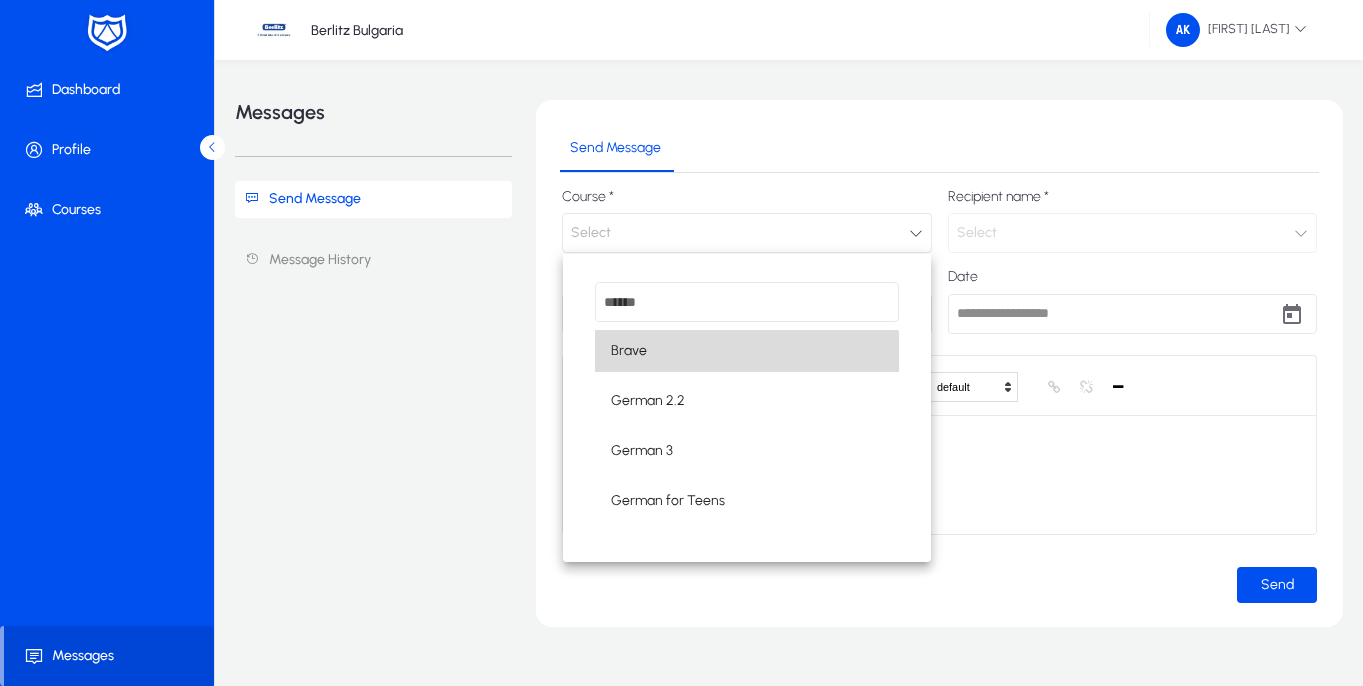 click on "Brave" at bounding box center [747, 351] 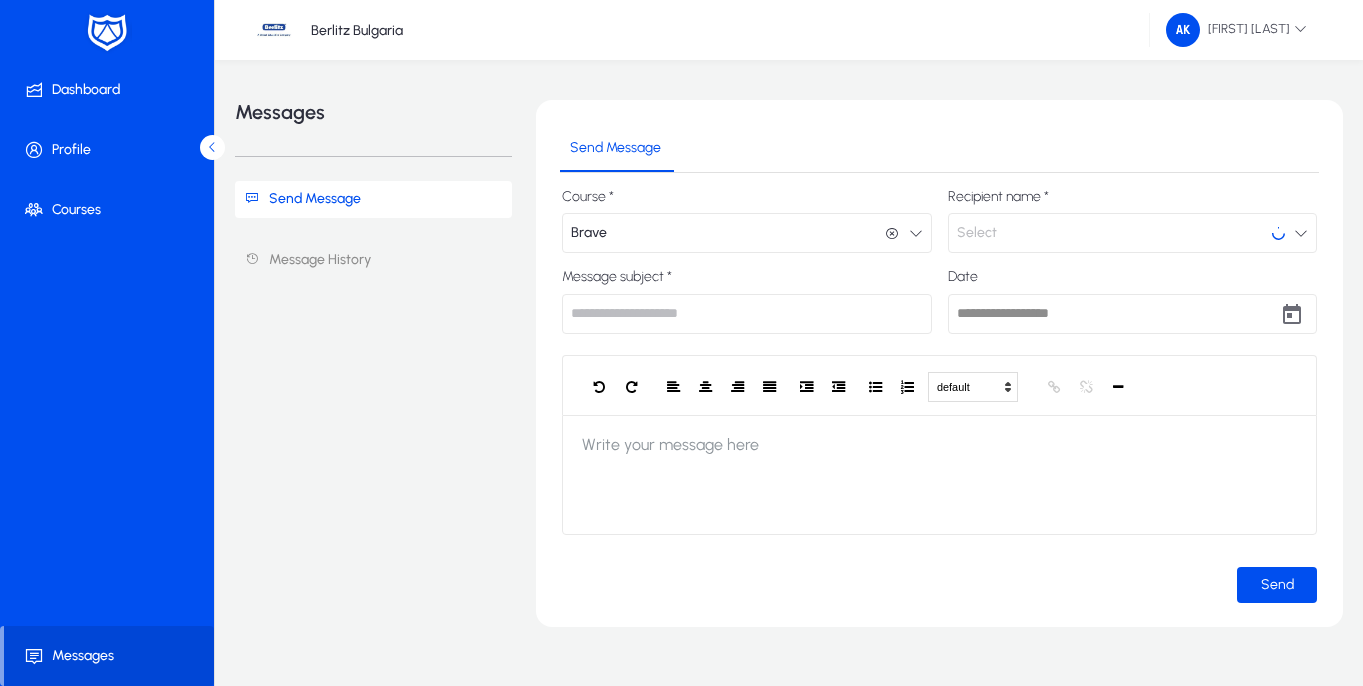 click on "Select" at bounding box center (1133, 233) 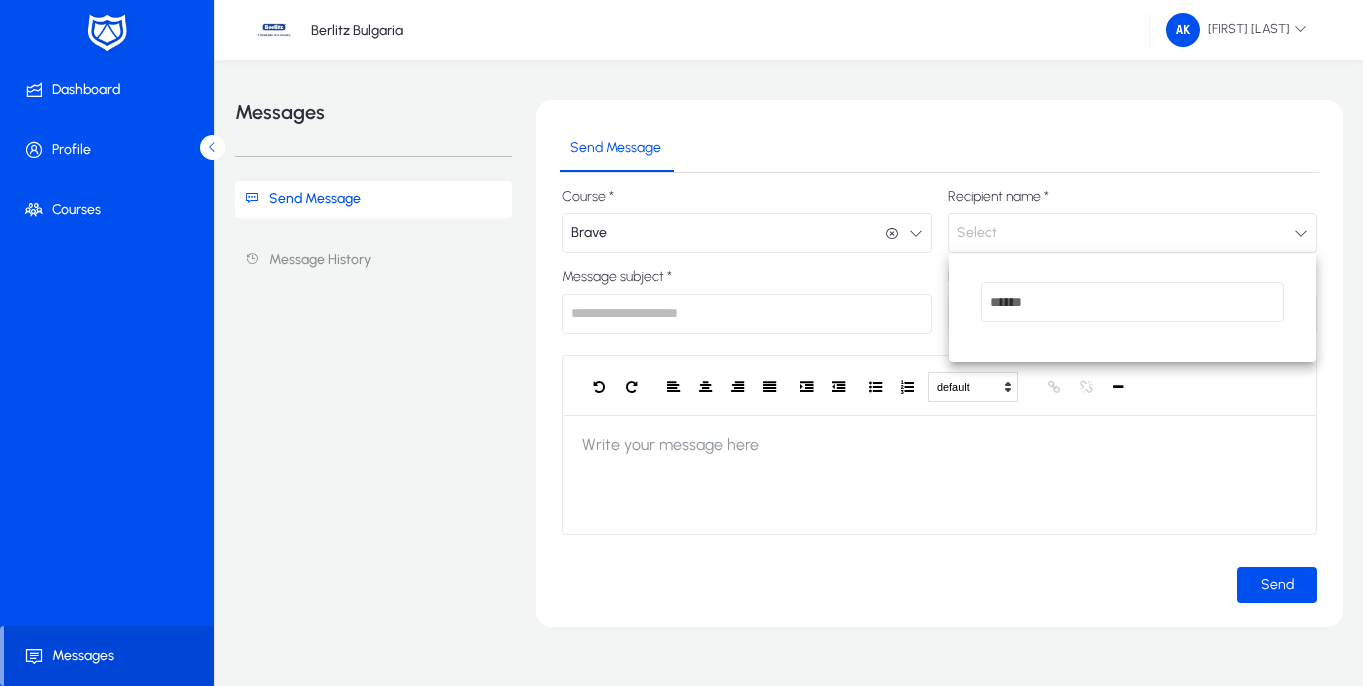 click at bounding box center (1133, 302) 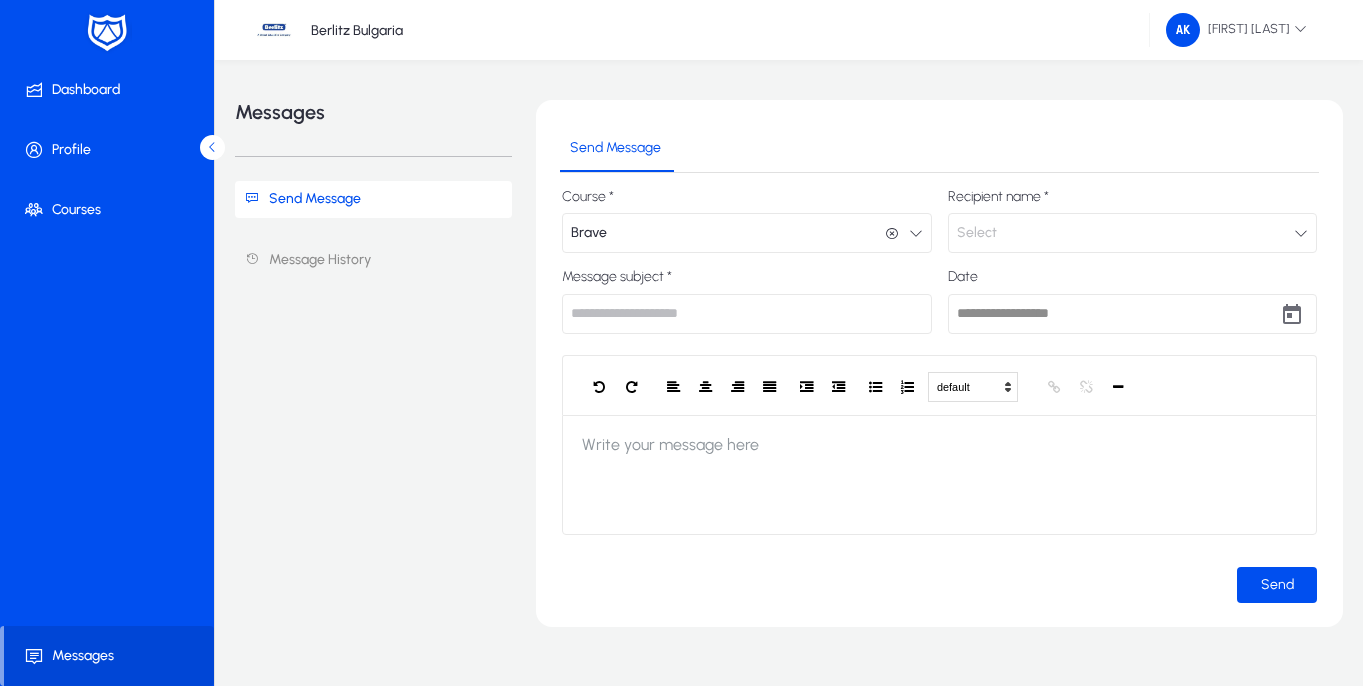 click on "Select" at bounding box center (1133, 233) 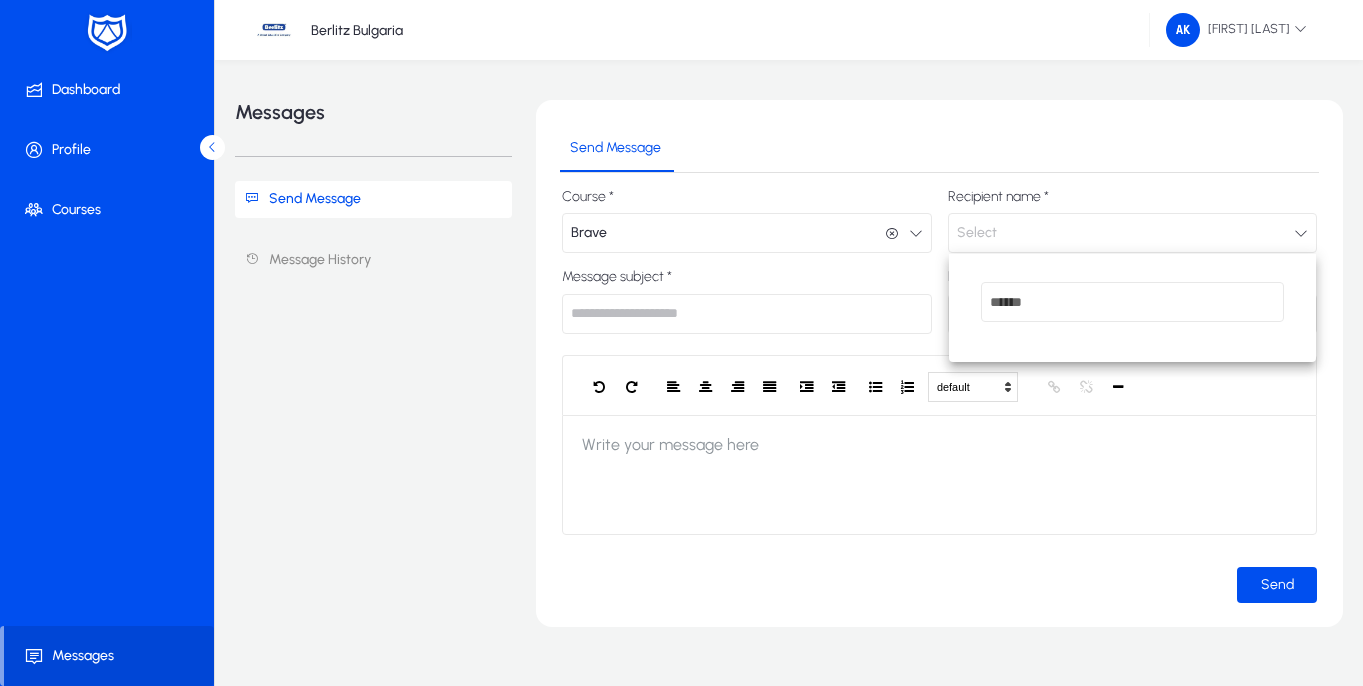 click at bounding box center [1133, 302] 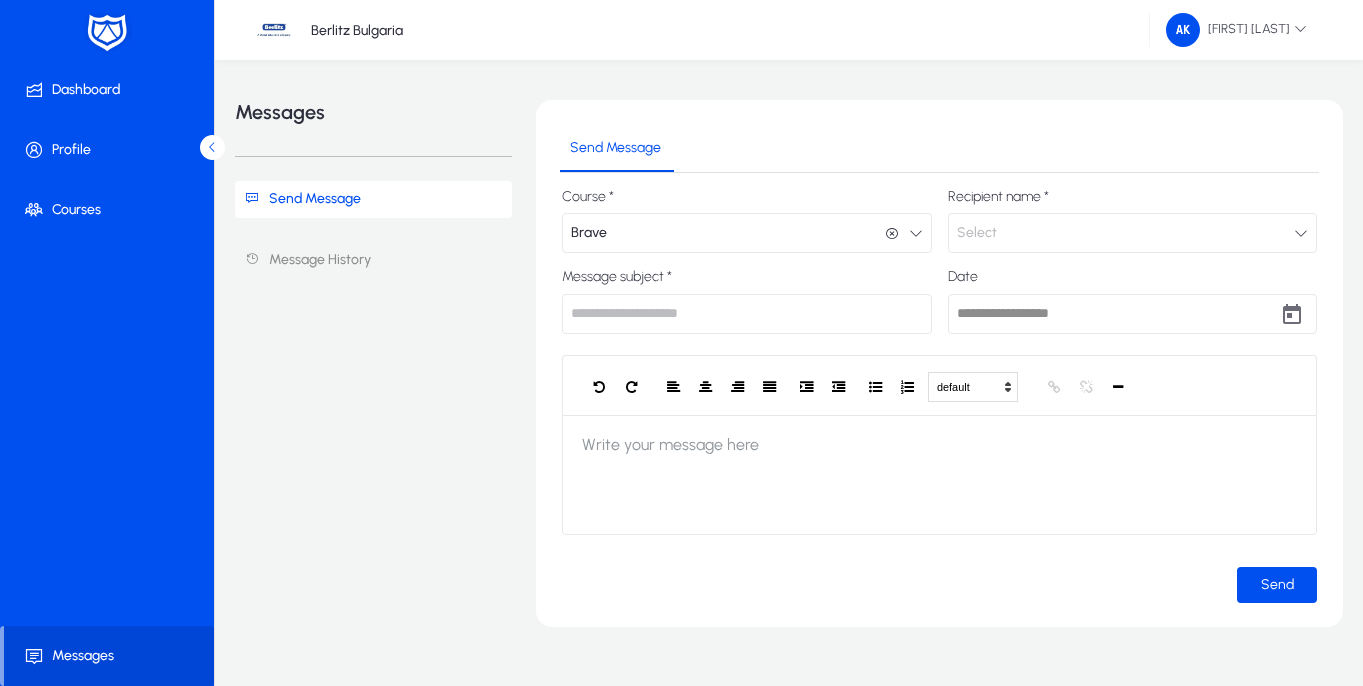 click at bounding box center [747, 314] 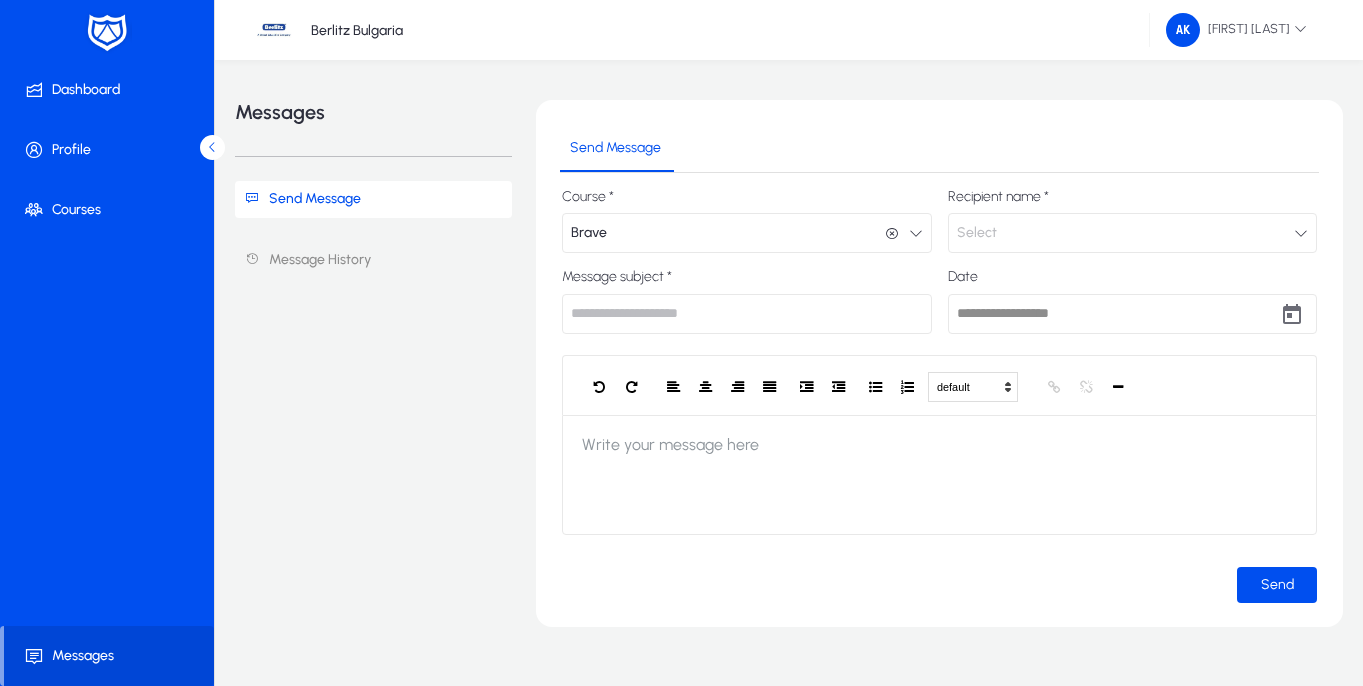 click on "Select" at bounding box center [1133, 233] 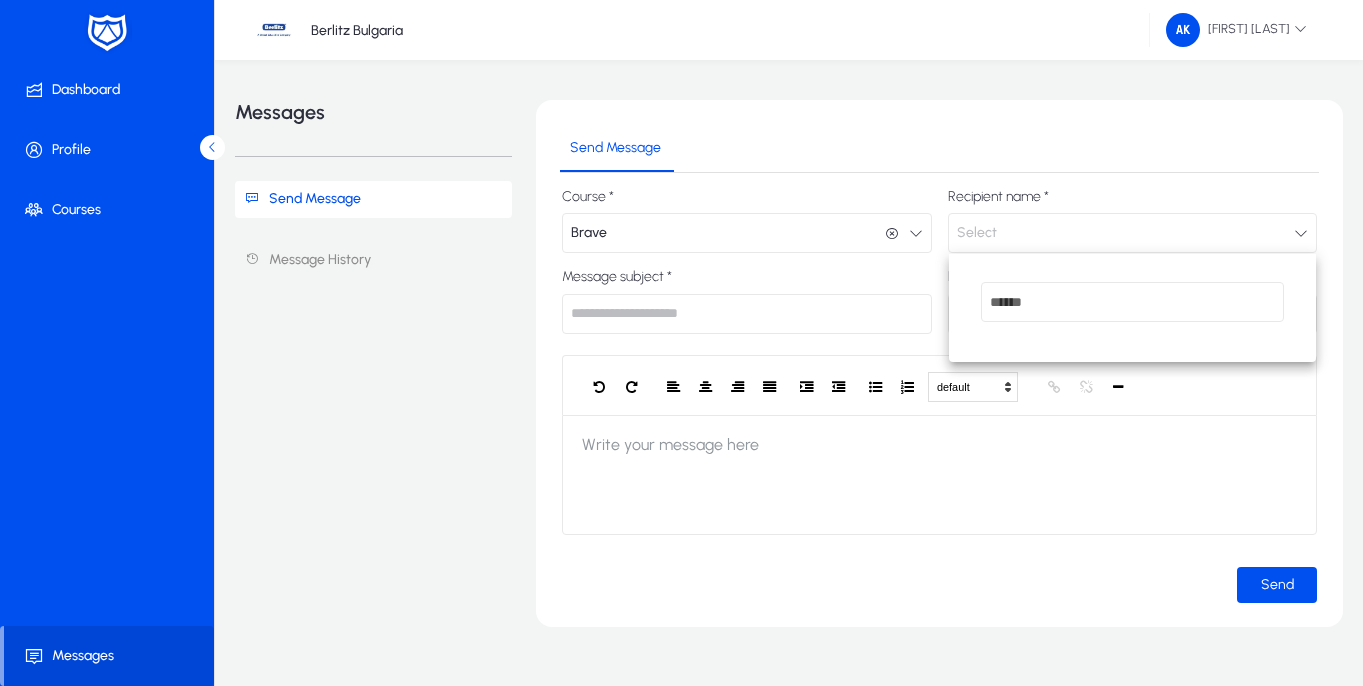 click at bounding box center [1133, 302] 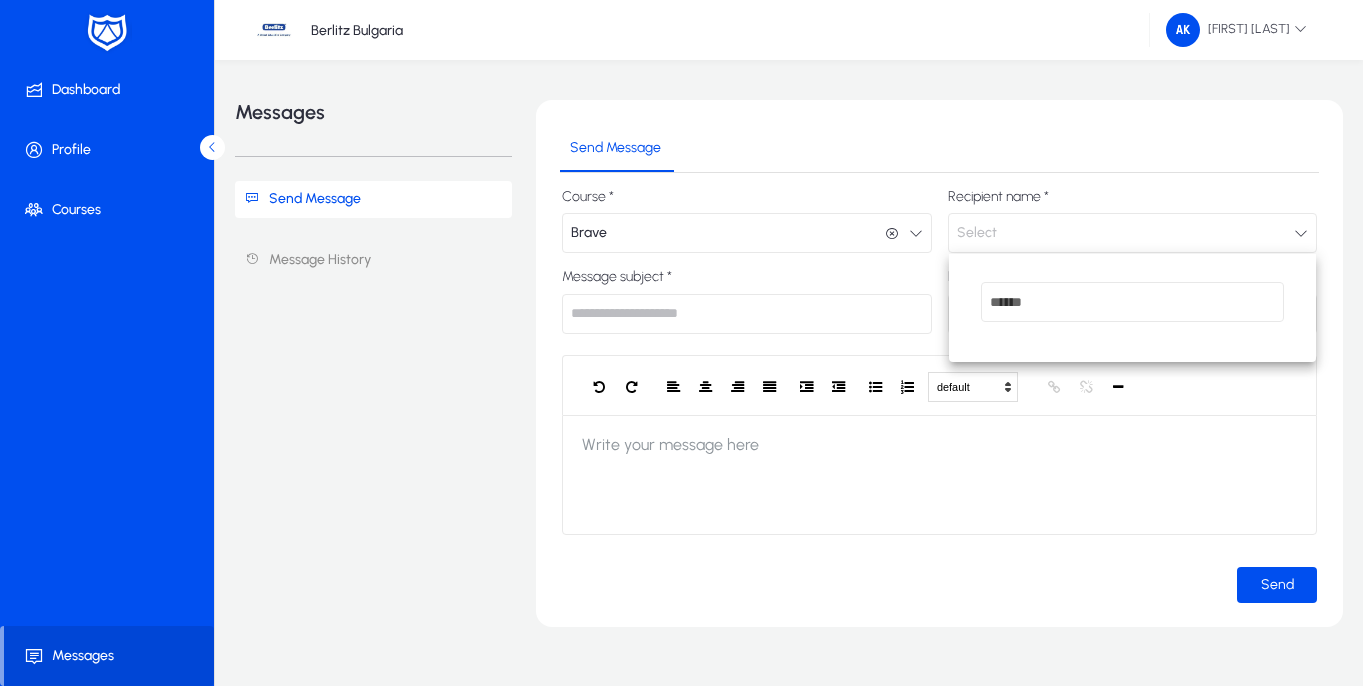 click at bounding box center [681, 343] 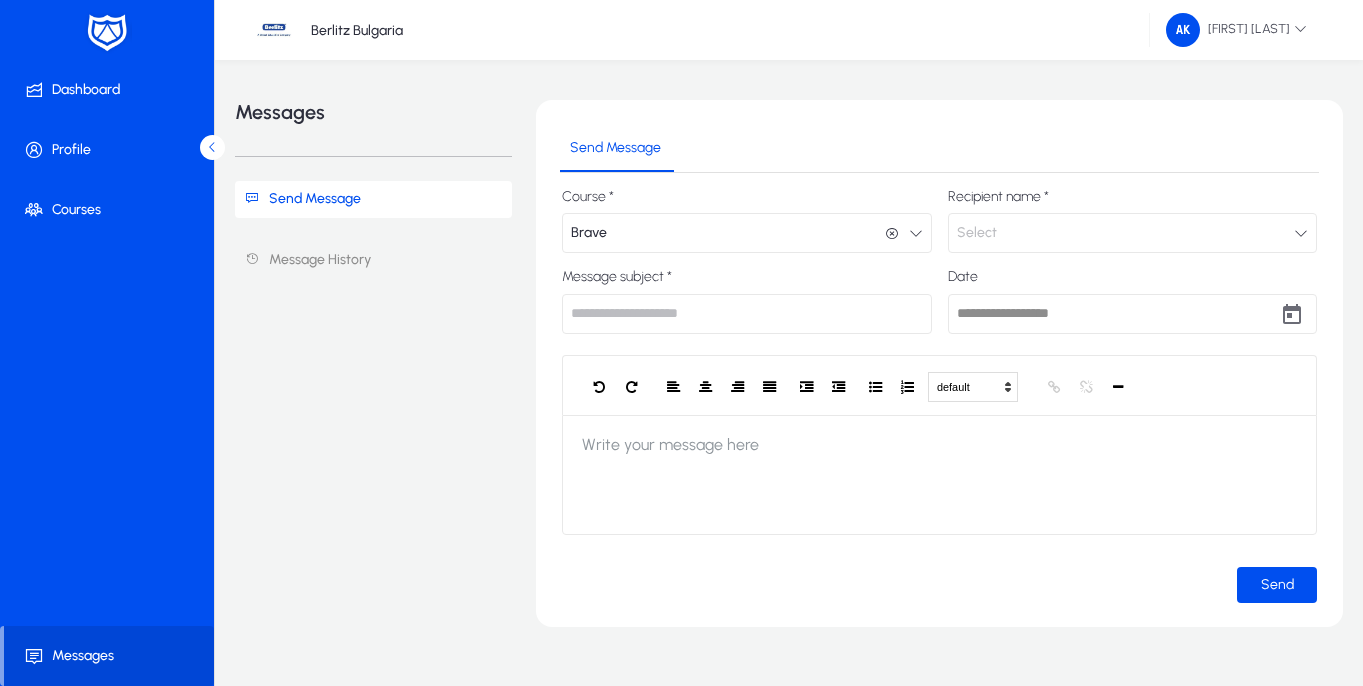 click on "Message History" 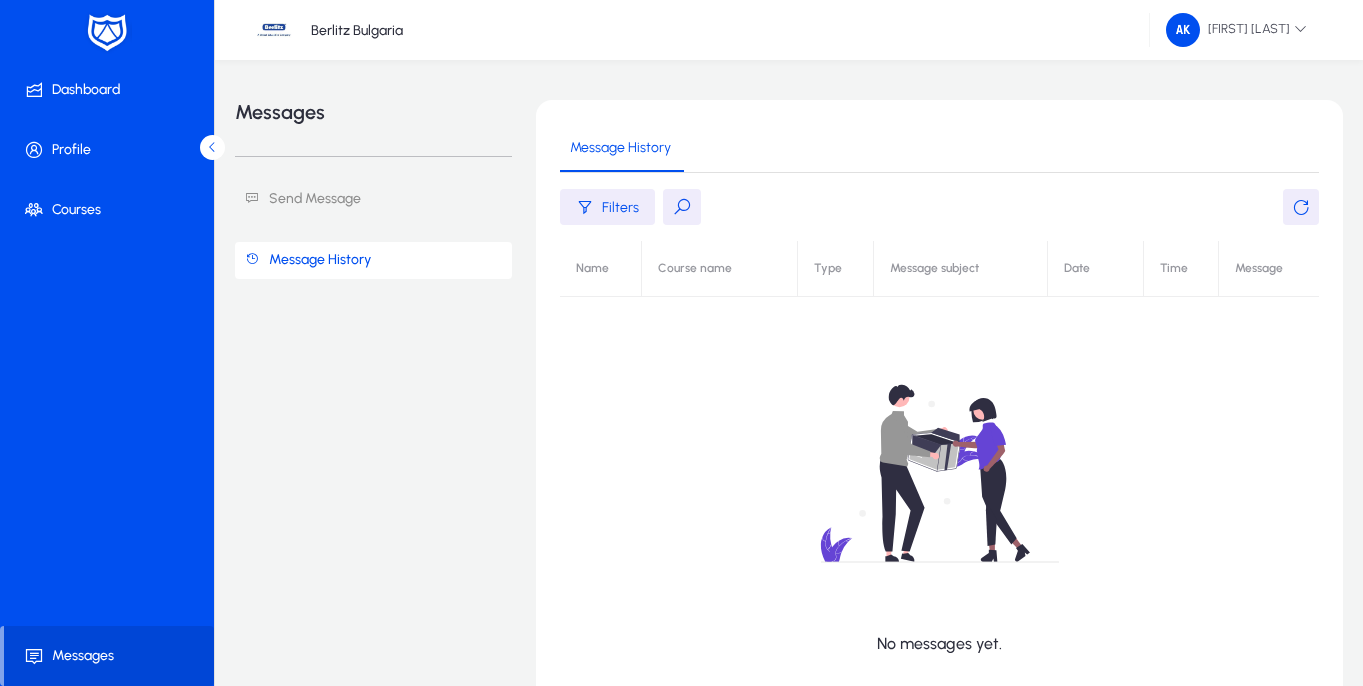 click on "Send Message" 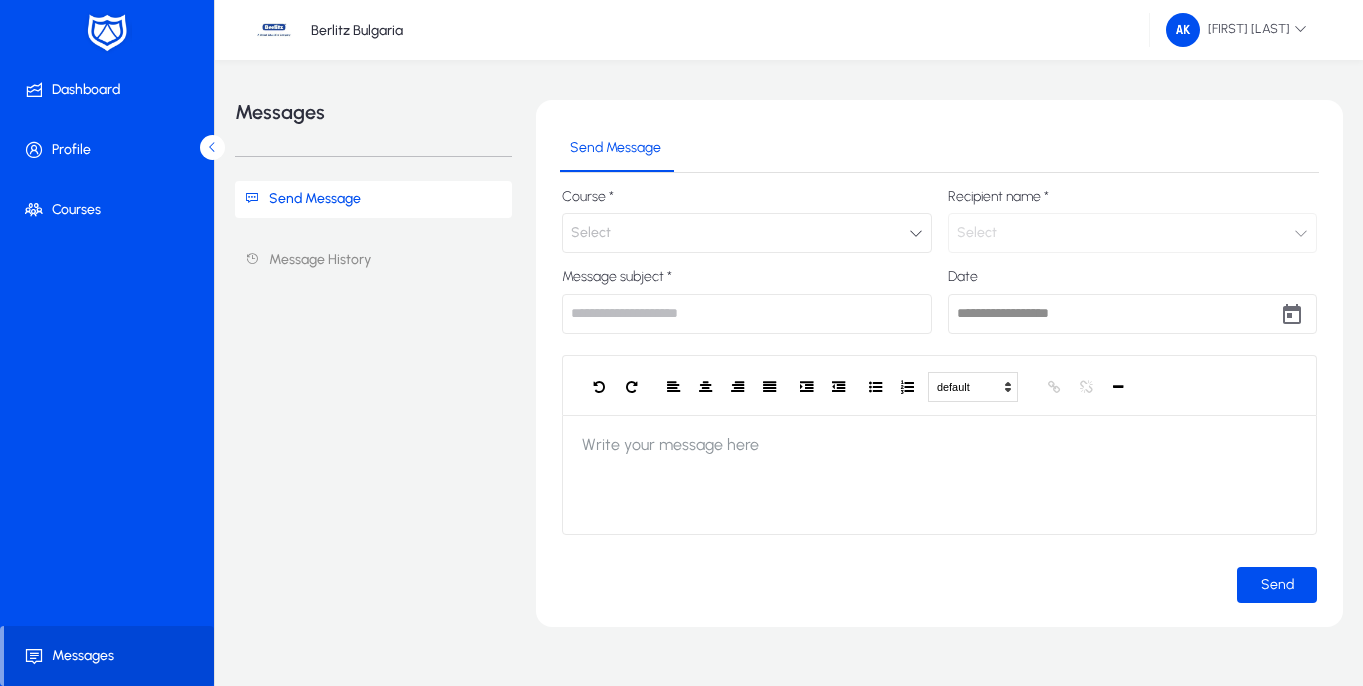 click on "Select" at bounding box center [747, 233] 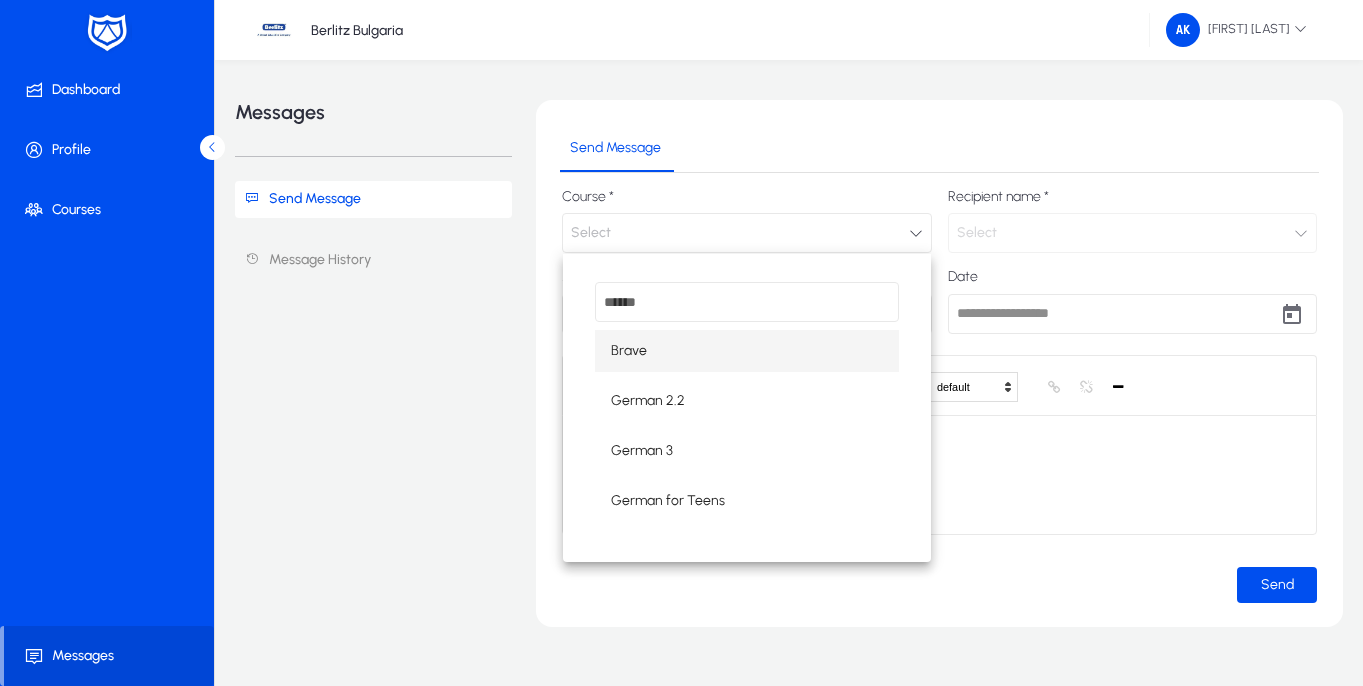 click on "Brave" at bounding box center [629, 351] 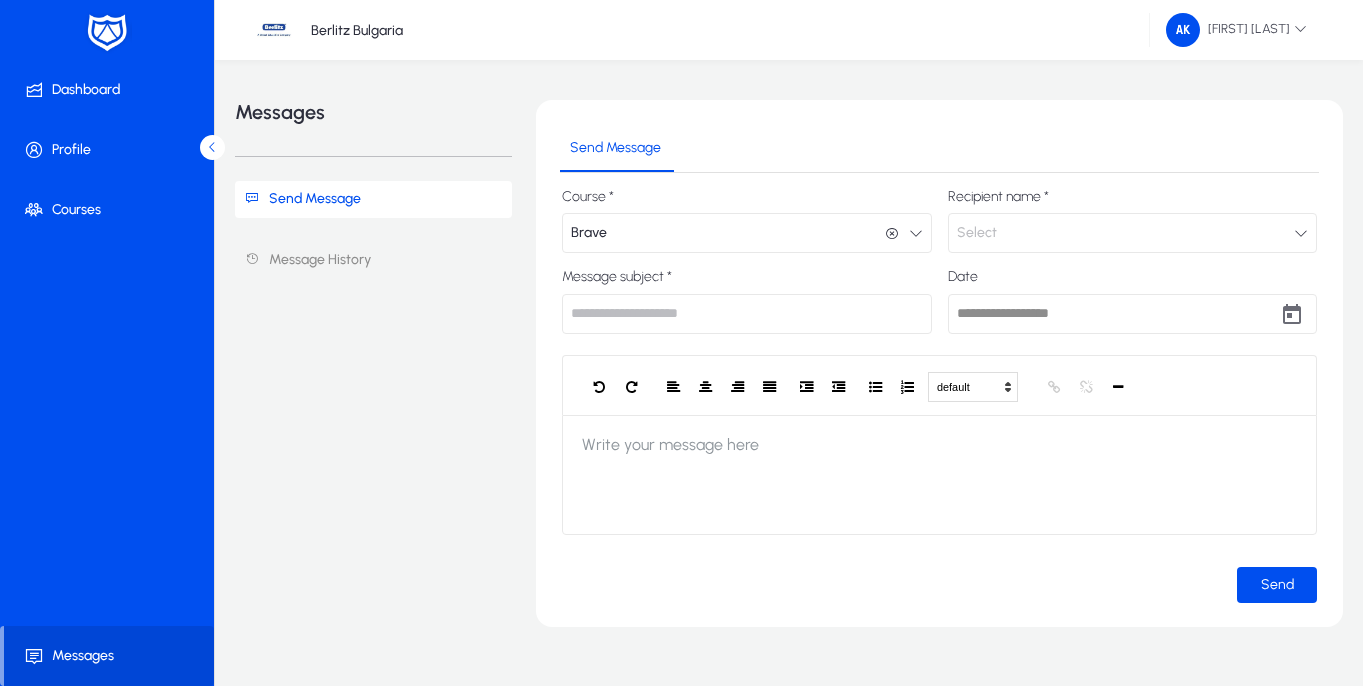 click on "Select" at bounding box center (1133, 233) 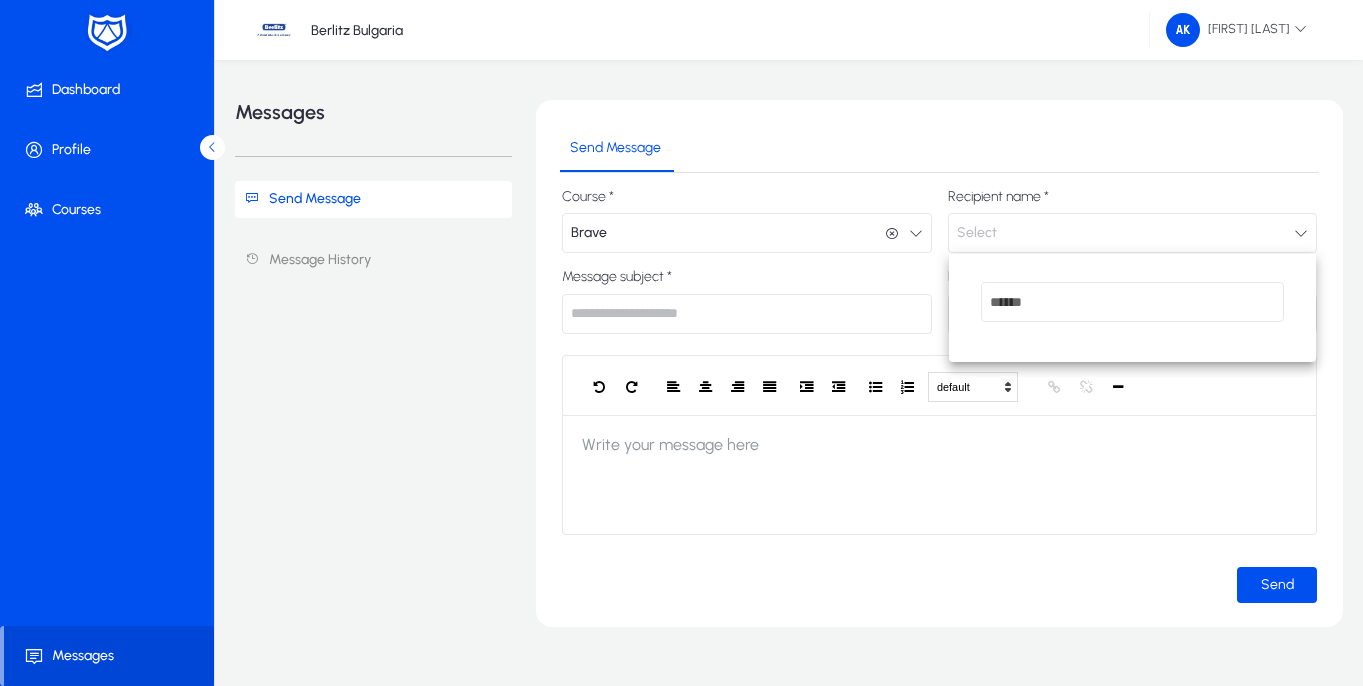 type on "**********" 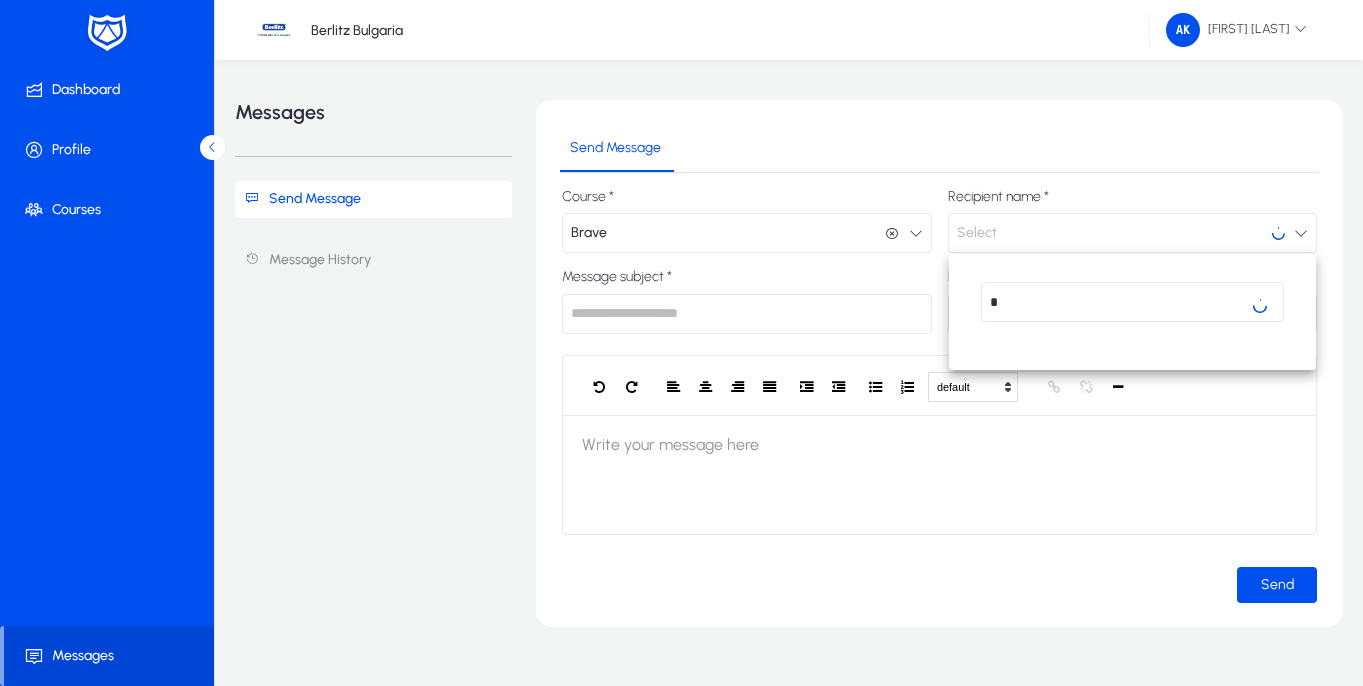 type on "**********" 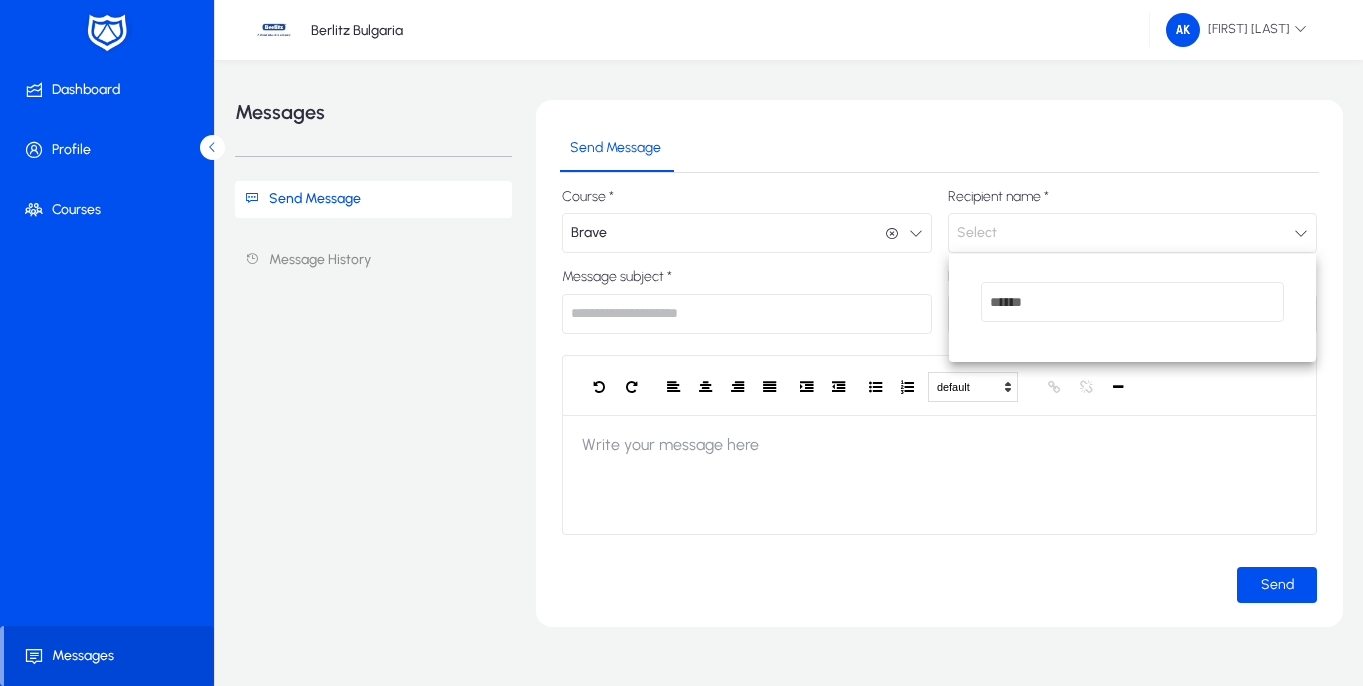 click at bounding box center [681, 343] 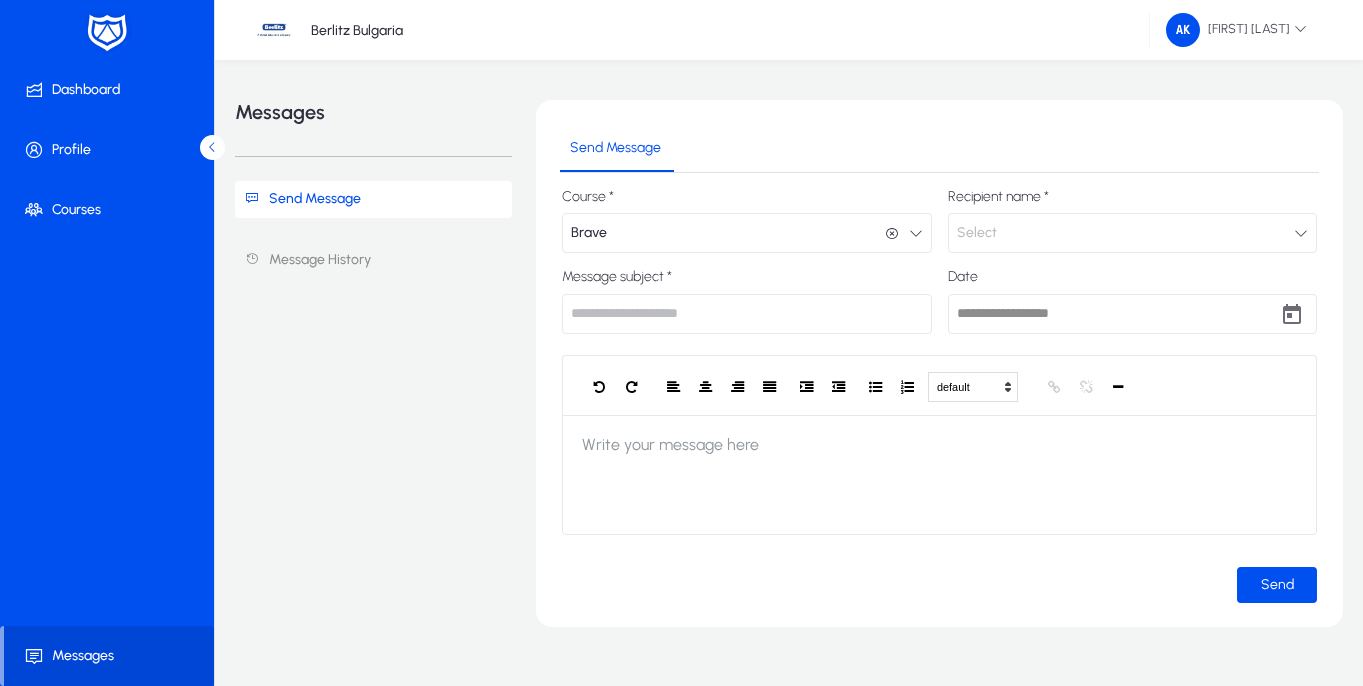 click on "Select" at bounding box center (1133, 233) 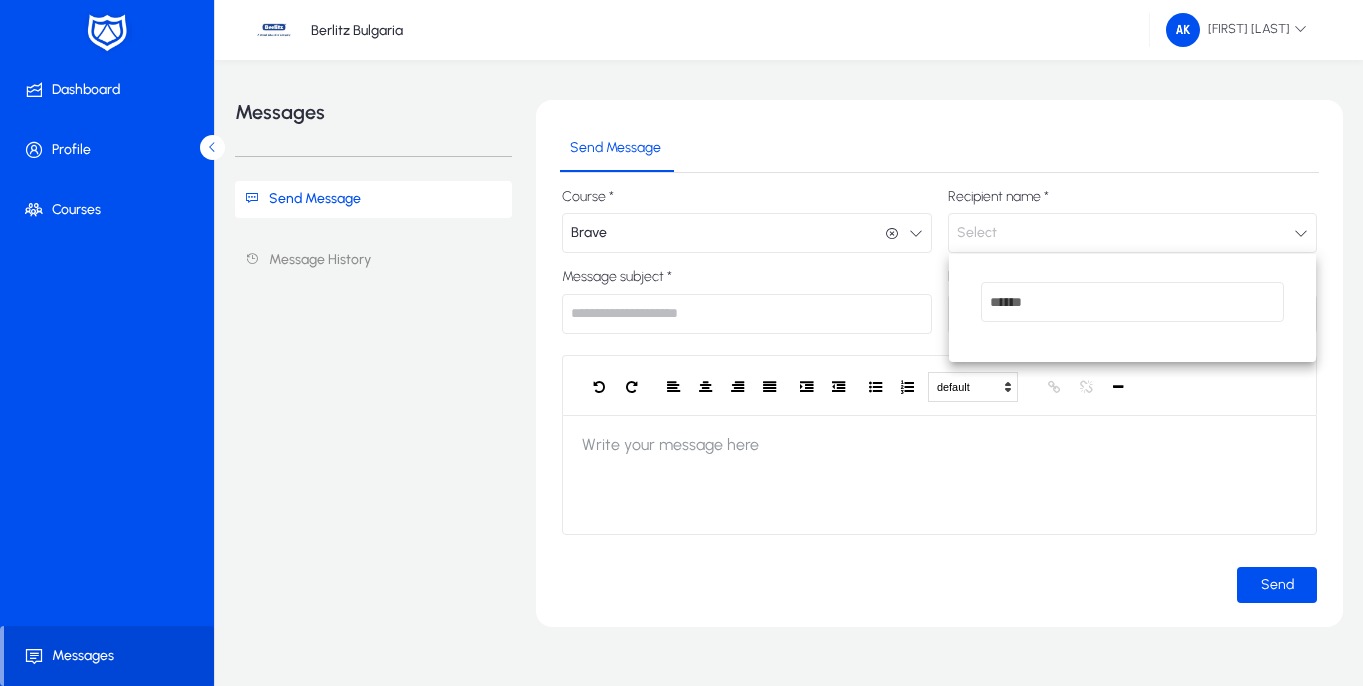 click at bounding box center [681, 343] 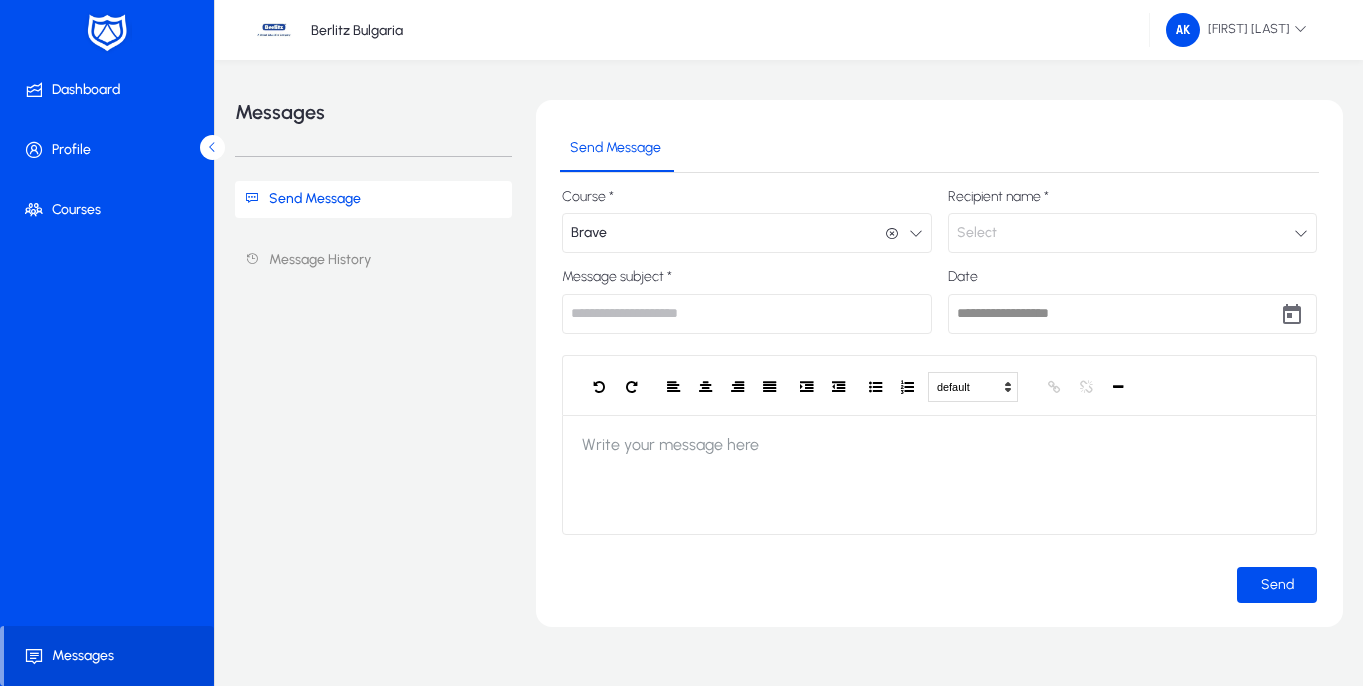 click on "Select" at bounding box center (1133, 233) 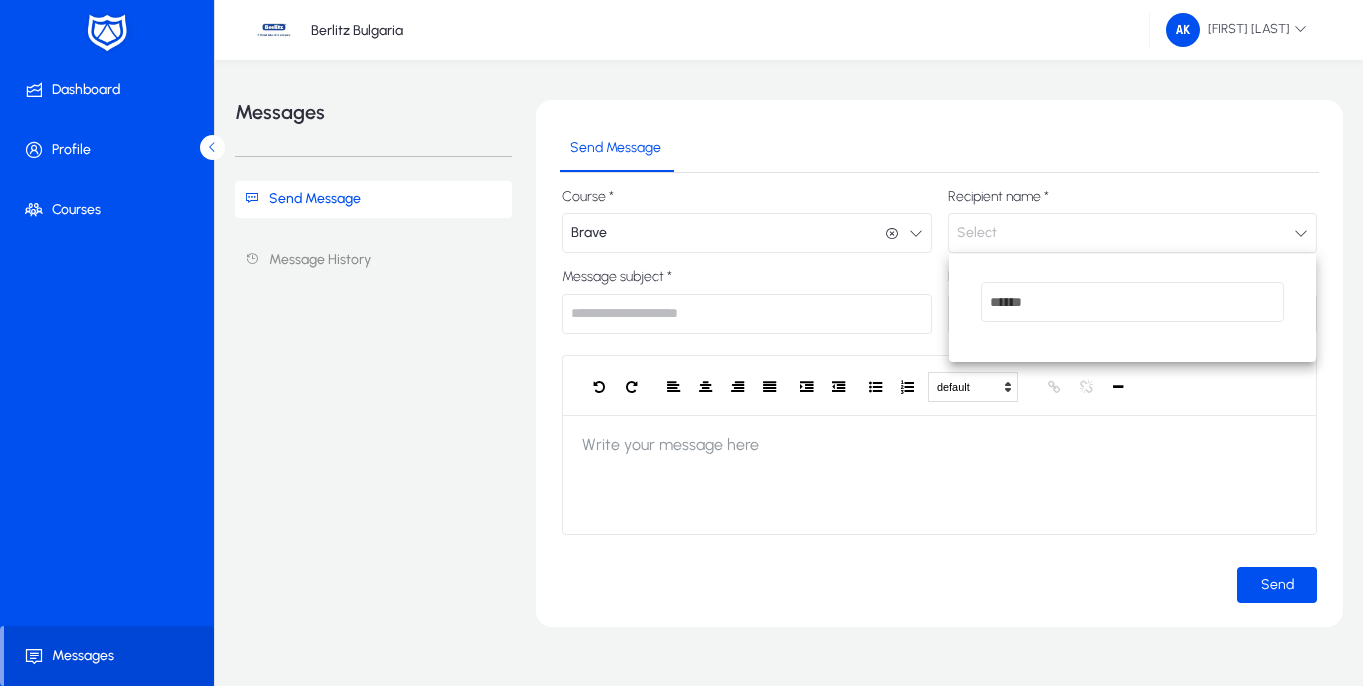 click at bounding box center (681, 343) 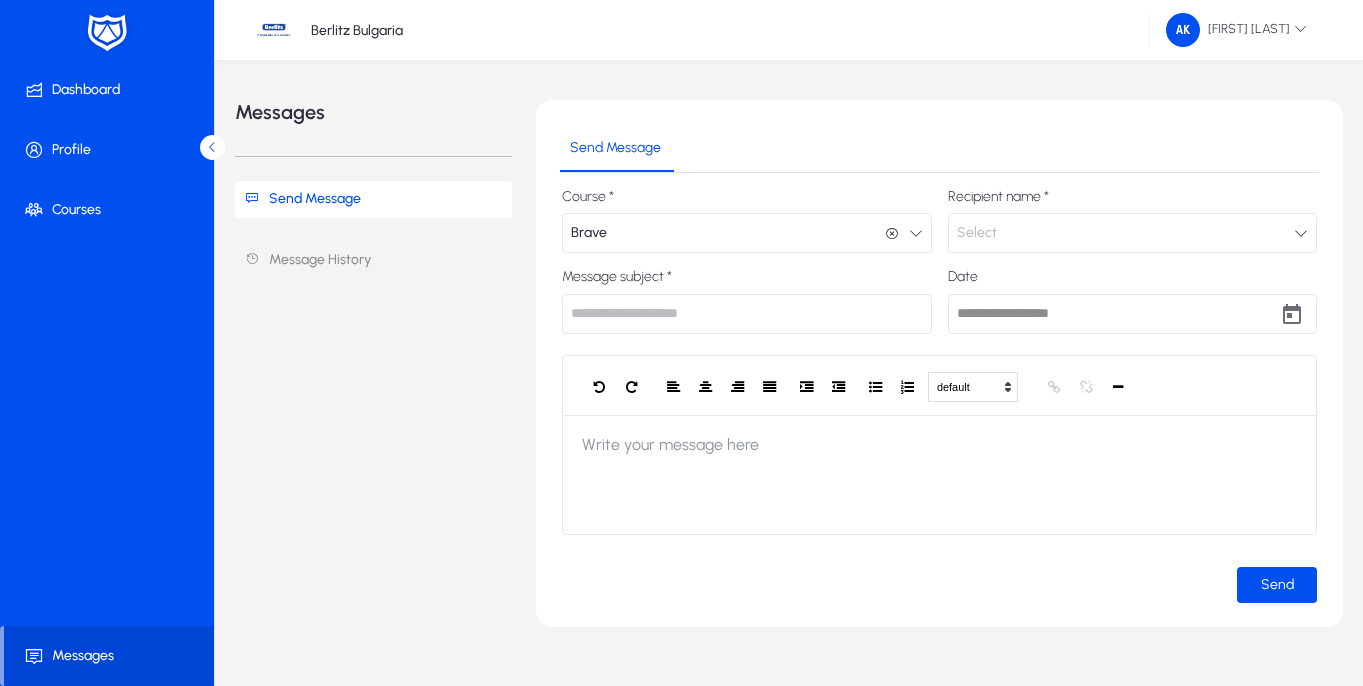 click on "Select" at bounding box center (1133, 233) 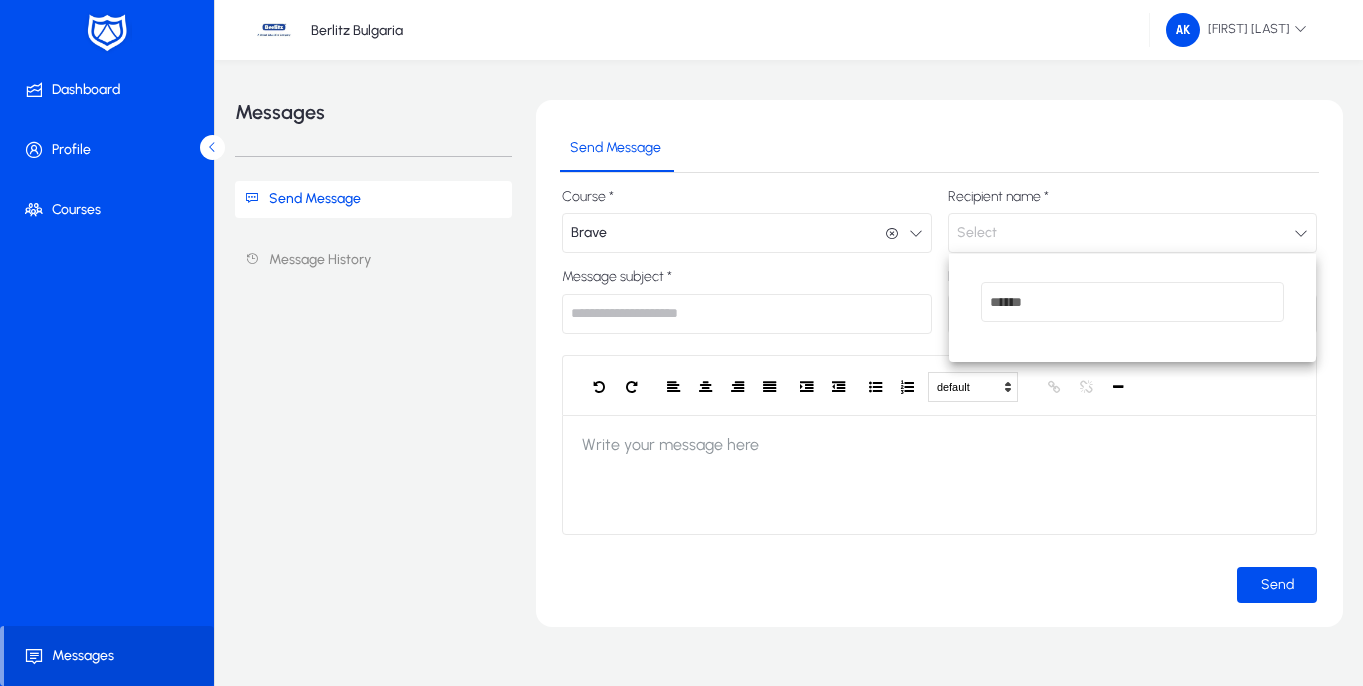 click at bounding box center (681, 343) 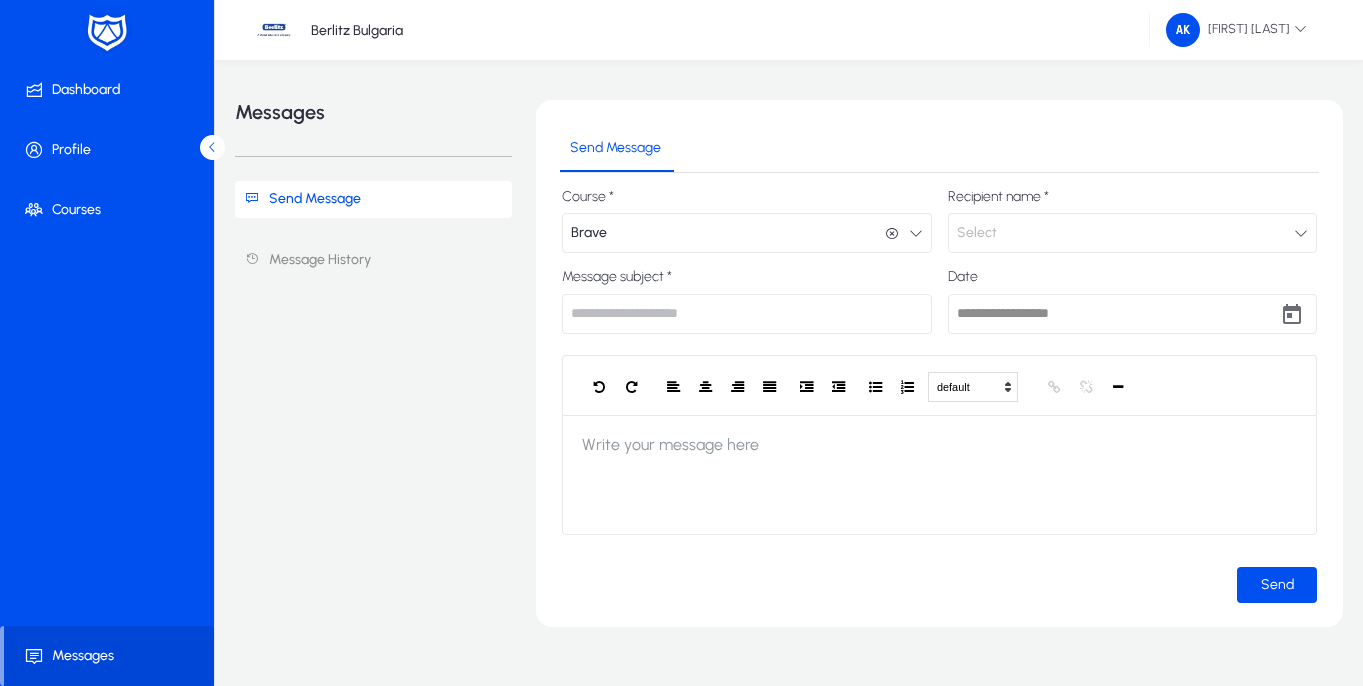 click at bounding box center (747, 314) 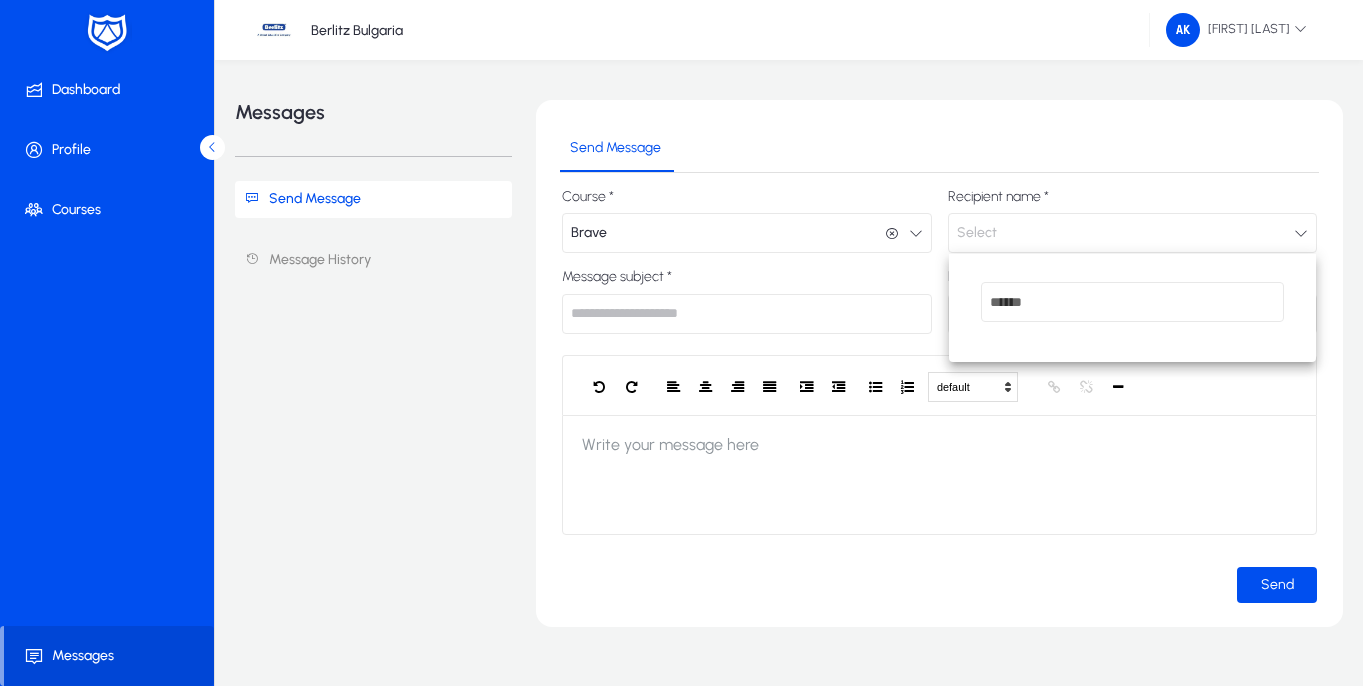 click at bounding box center (681, 343) 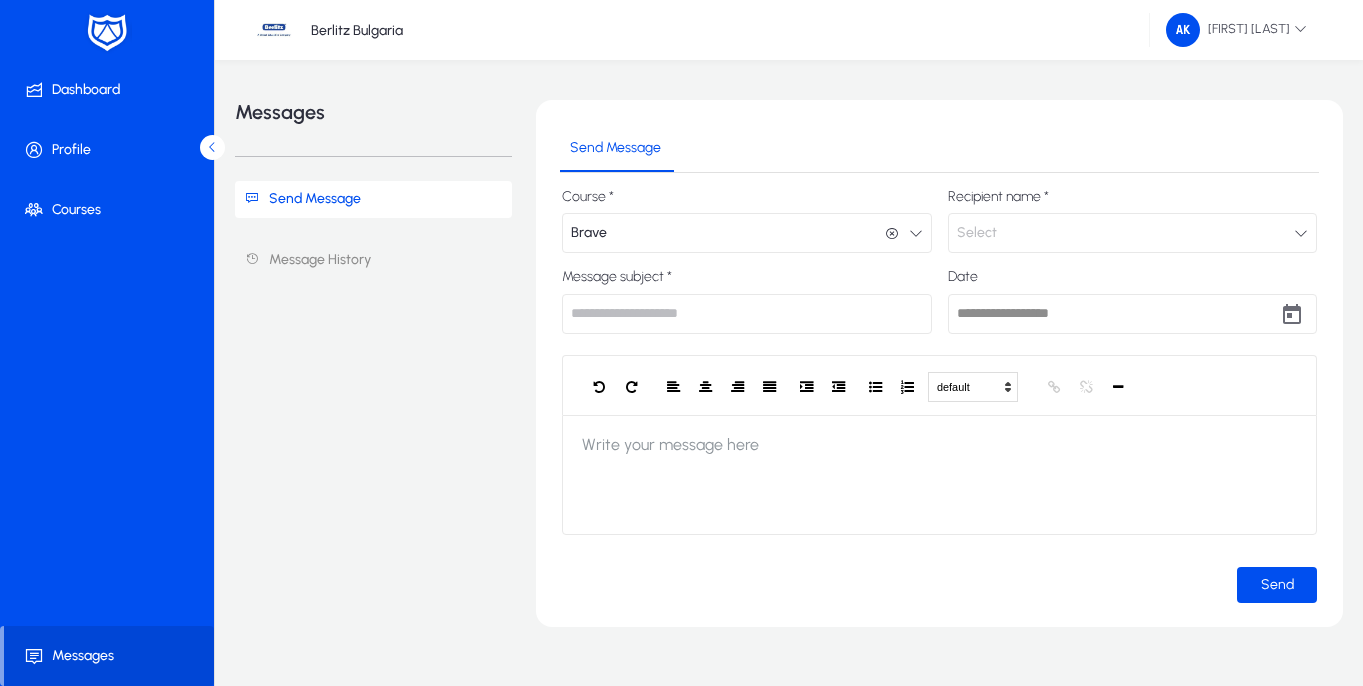 click on "Select" at bounding box center [1133, 233] 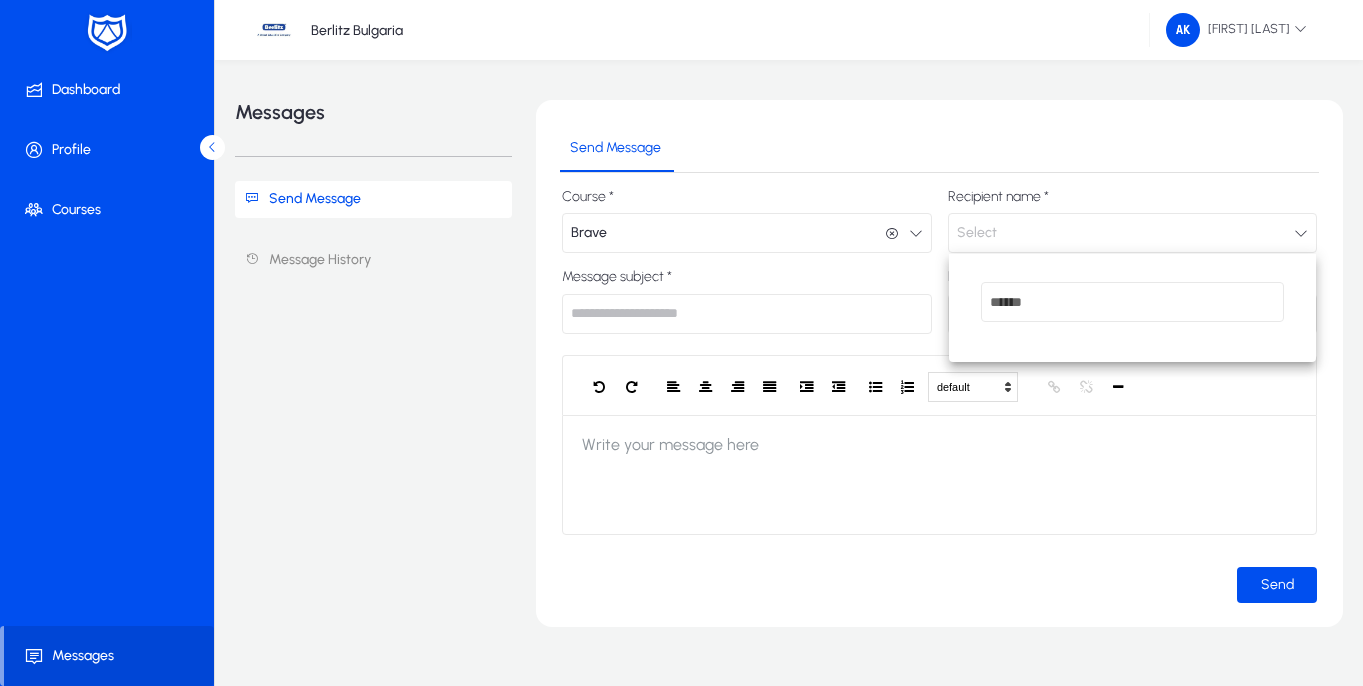 click at bounding box center (681, 343) 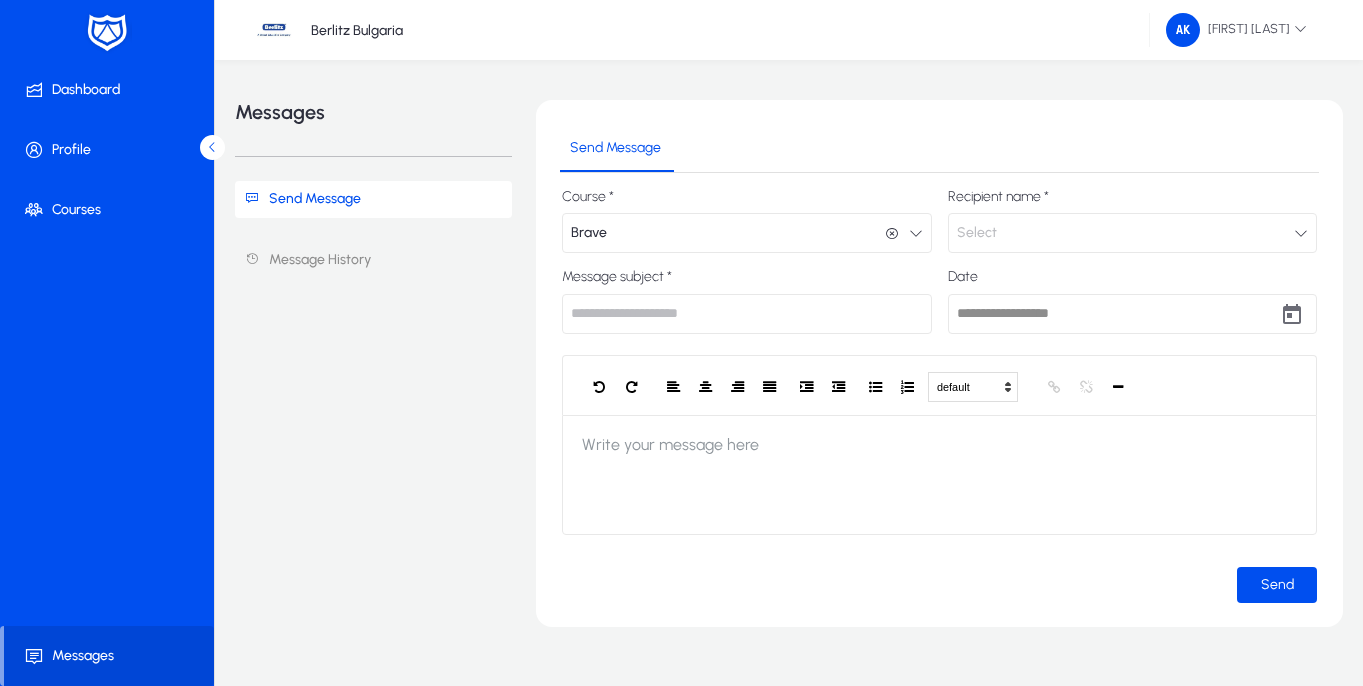 click at bounding box center [747, 314] 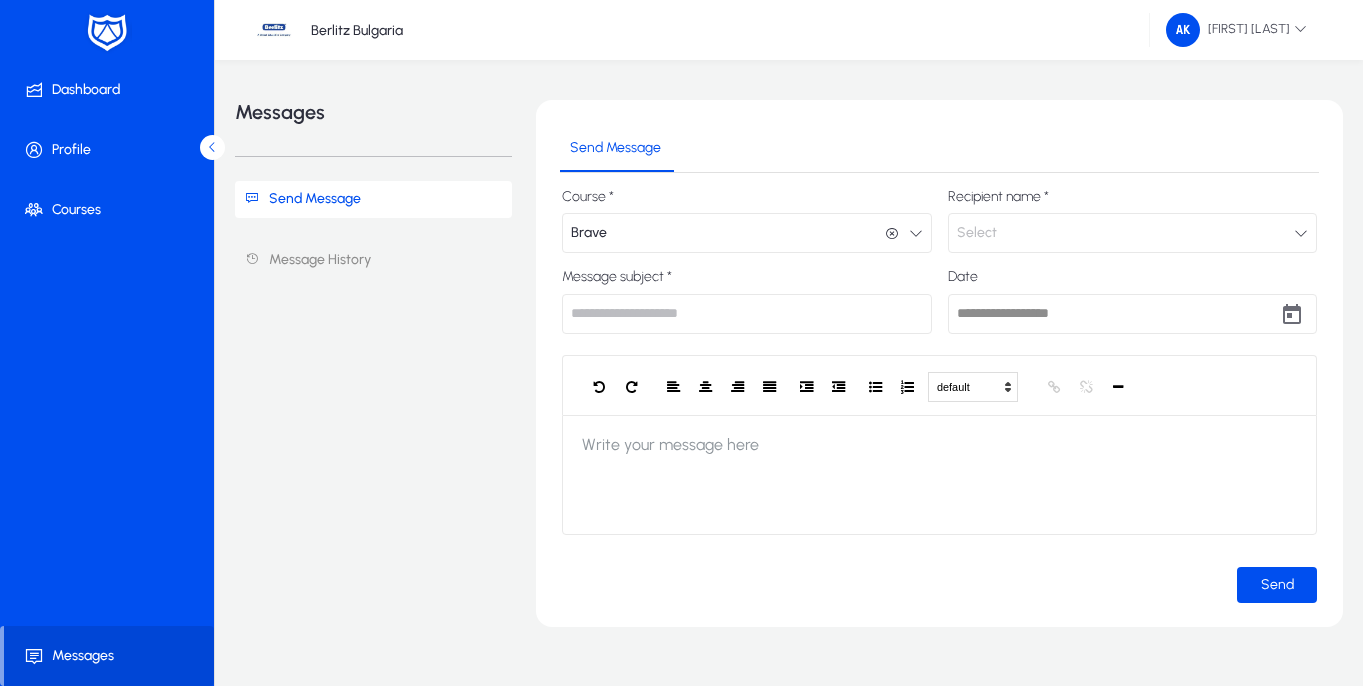 click on "Select" at bounding box center (1133, 233) 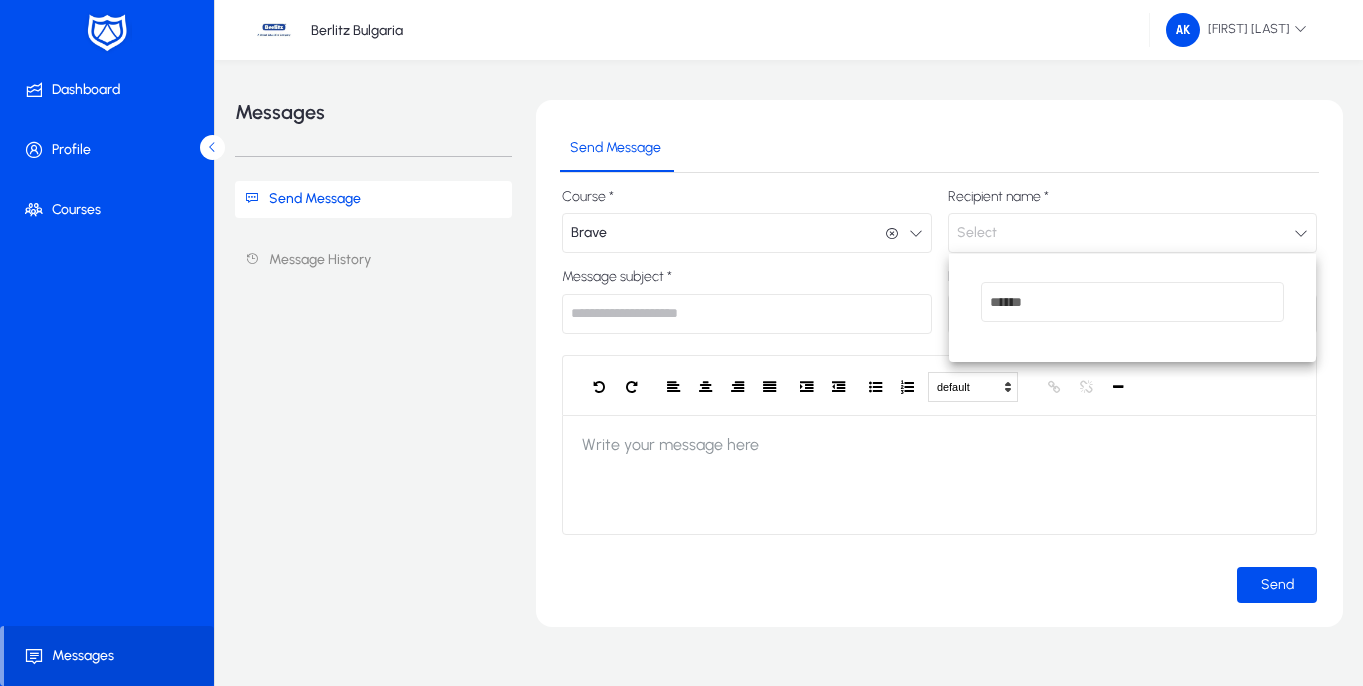 click at bounding box center [681, 343] 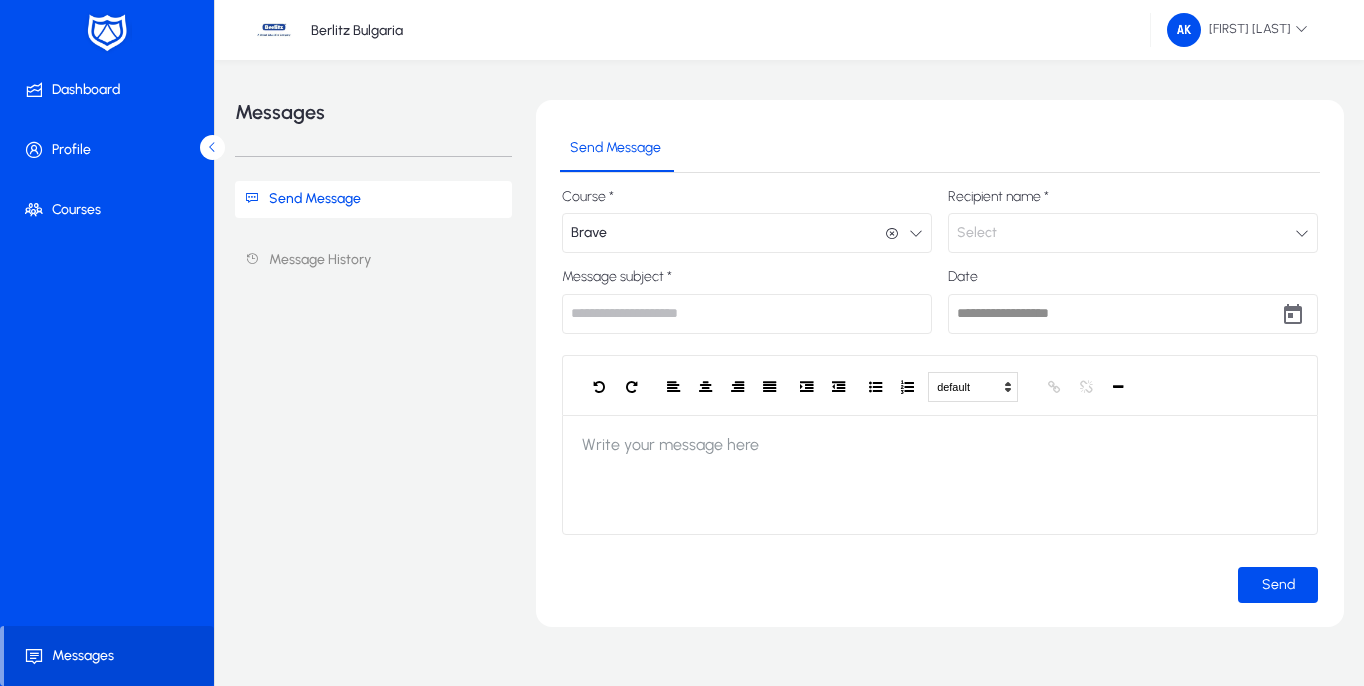click on "Brave  Brave" at bounding box center (747, 233) 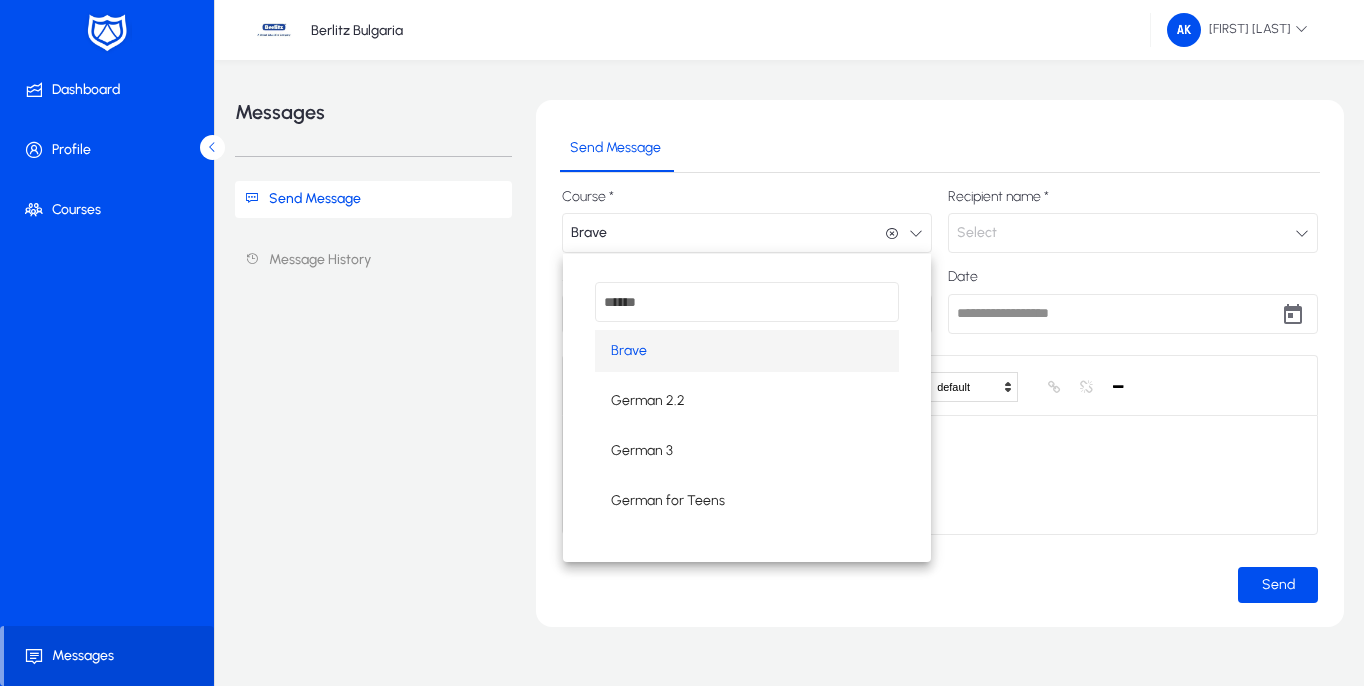 click at bounding box center (682, 343) 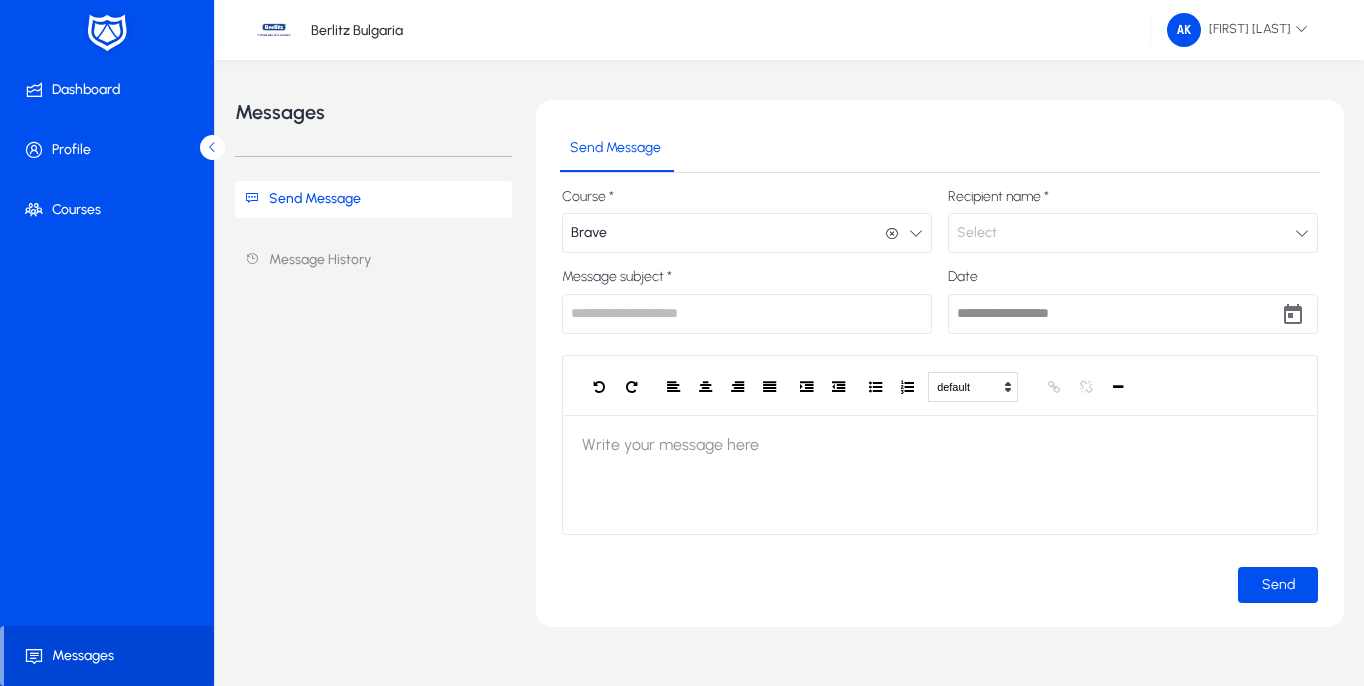 click on "Select" at bounding box center [1133, 233] 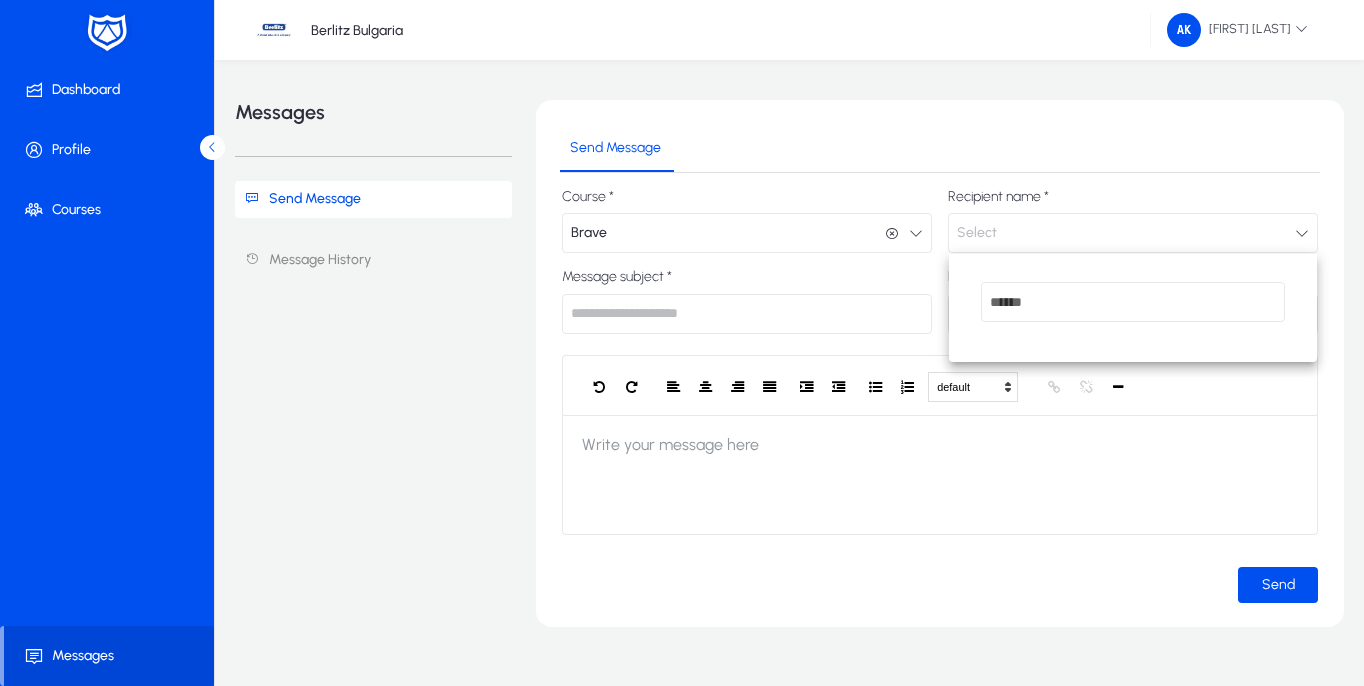 click at bounding box center [1133, 302] 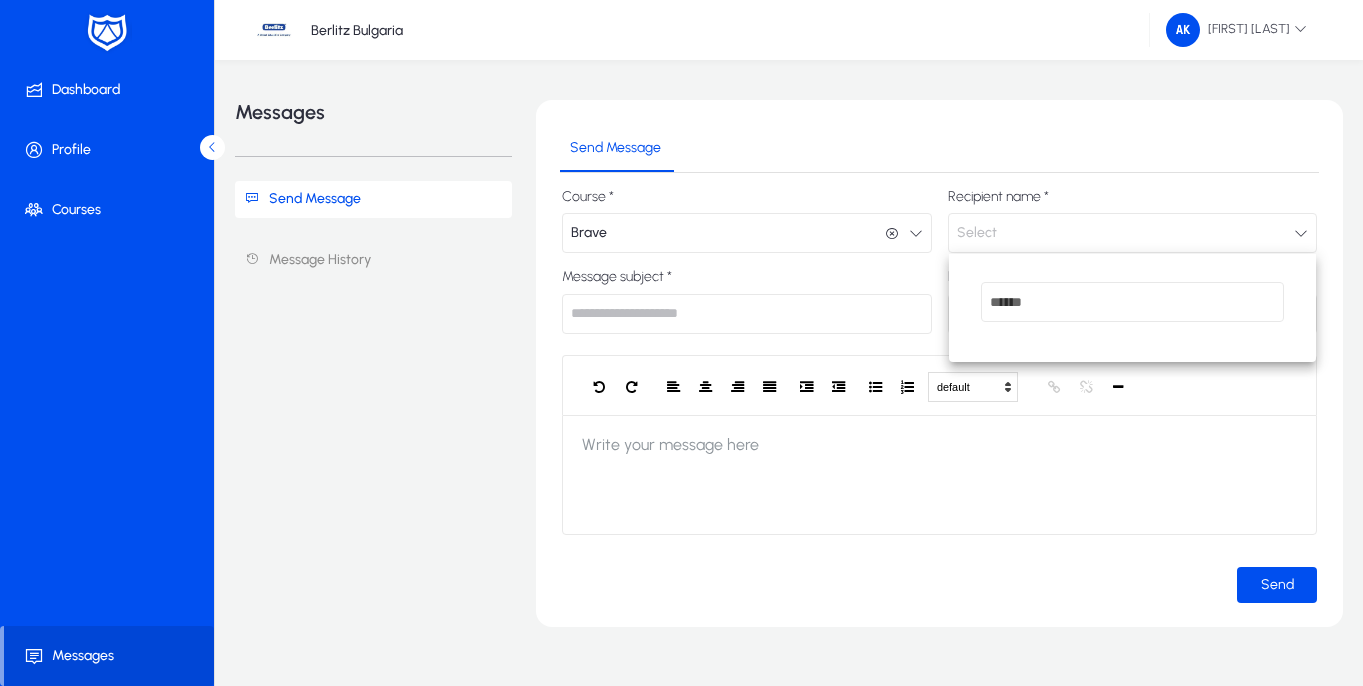 type on "**********" 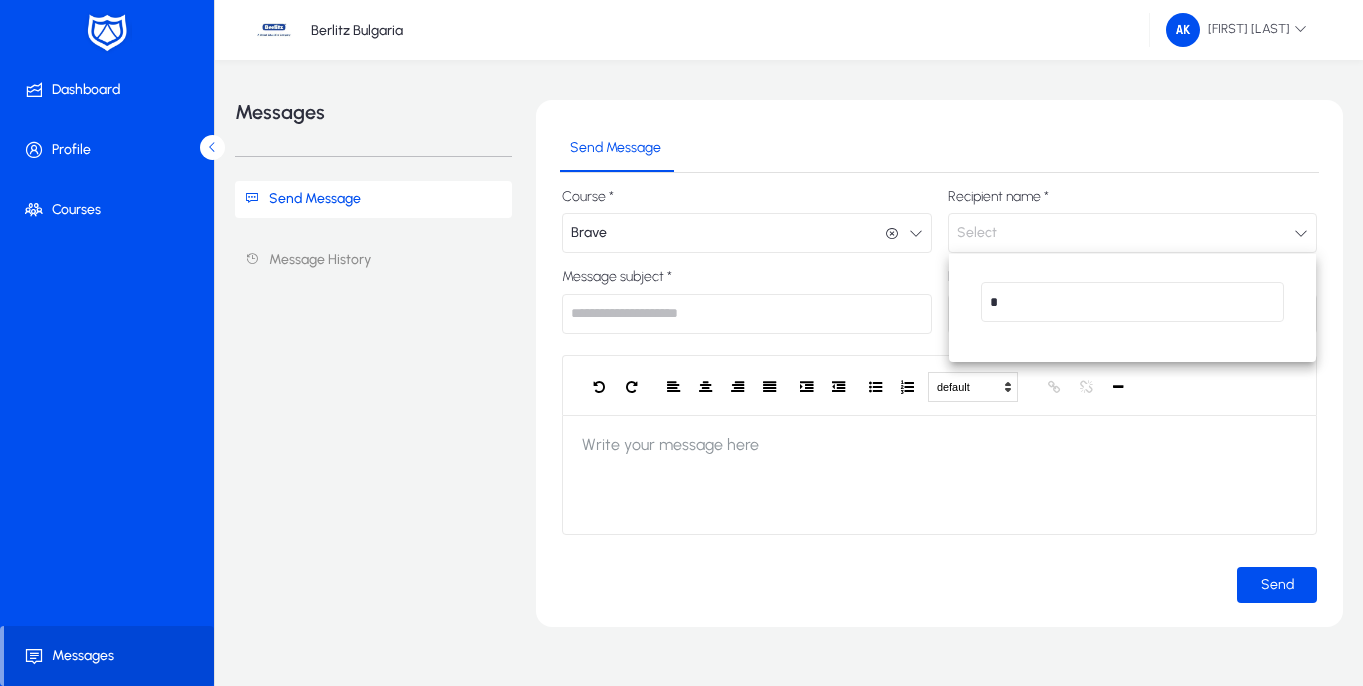 type on "**" 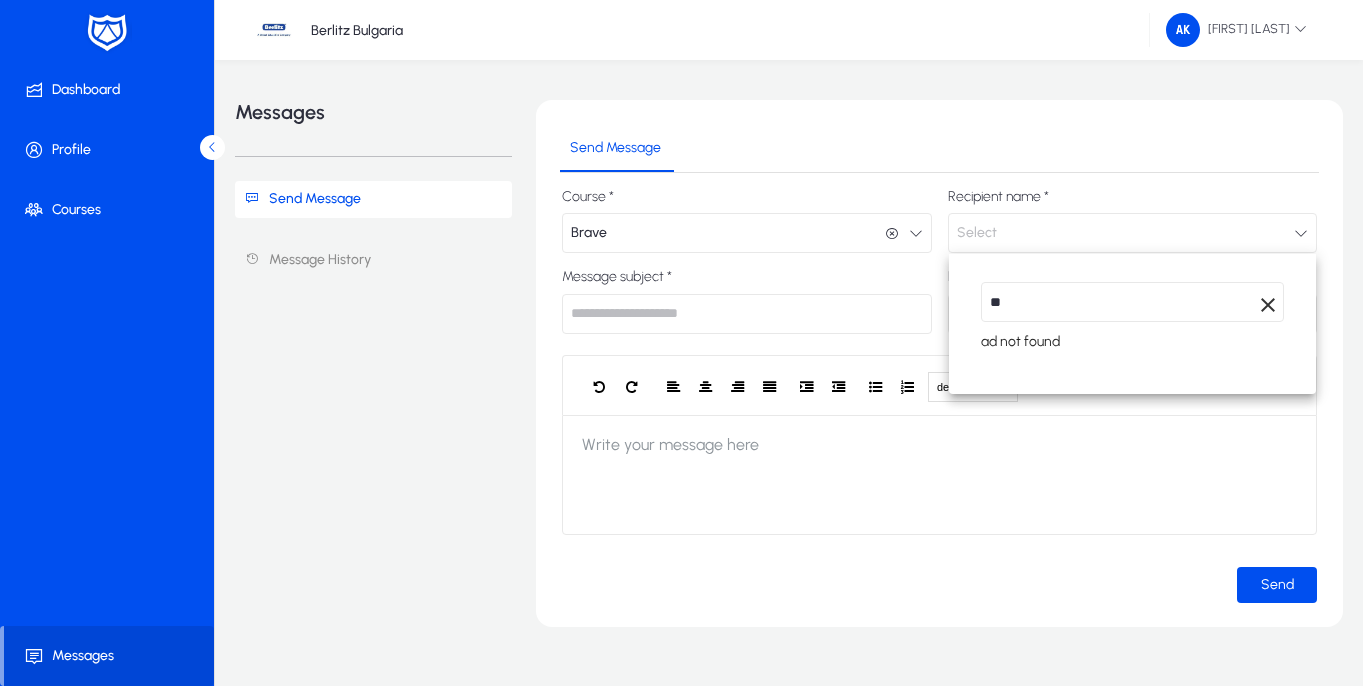 type on "**********" 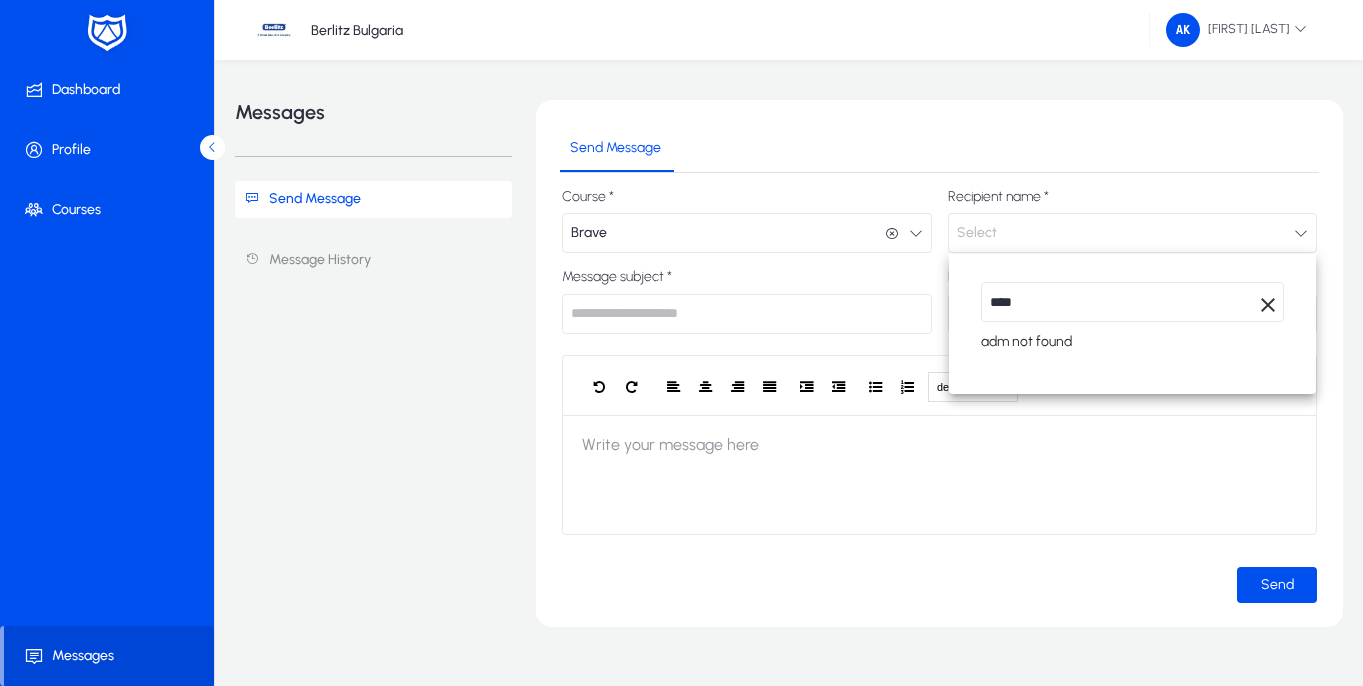type on "*****" 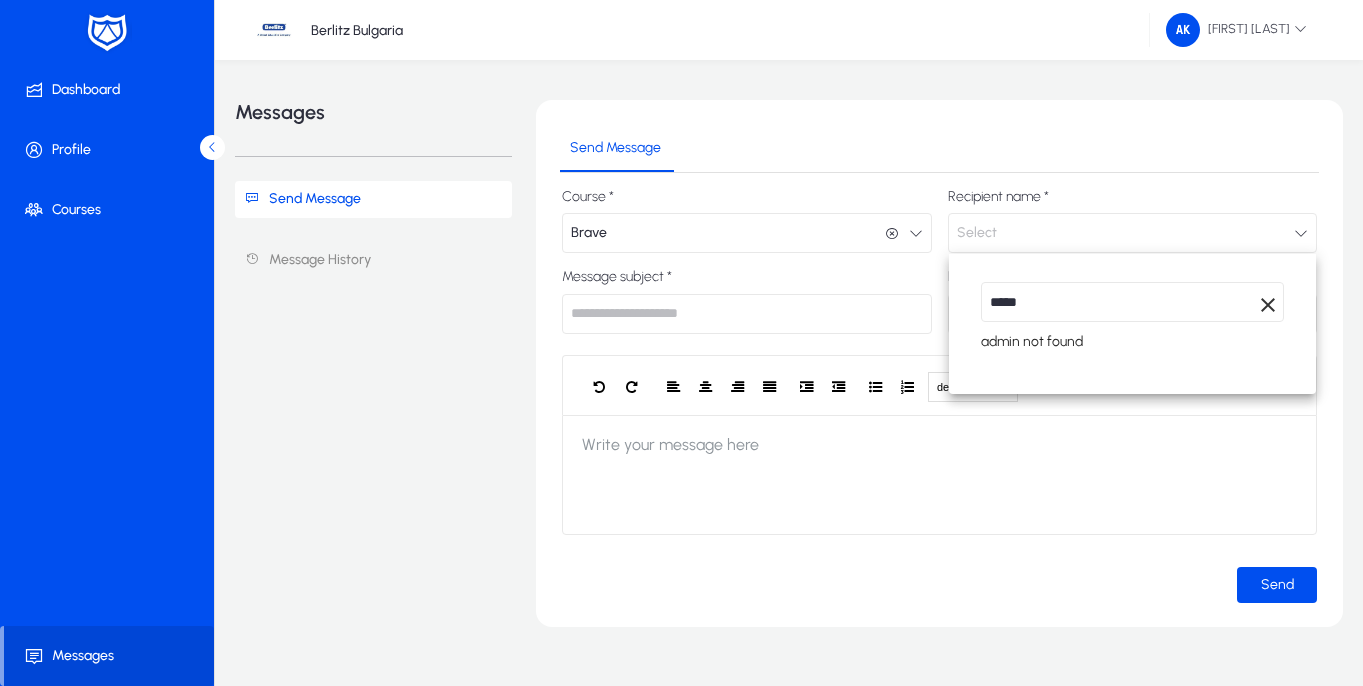 type on "**********" 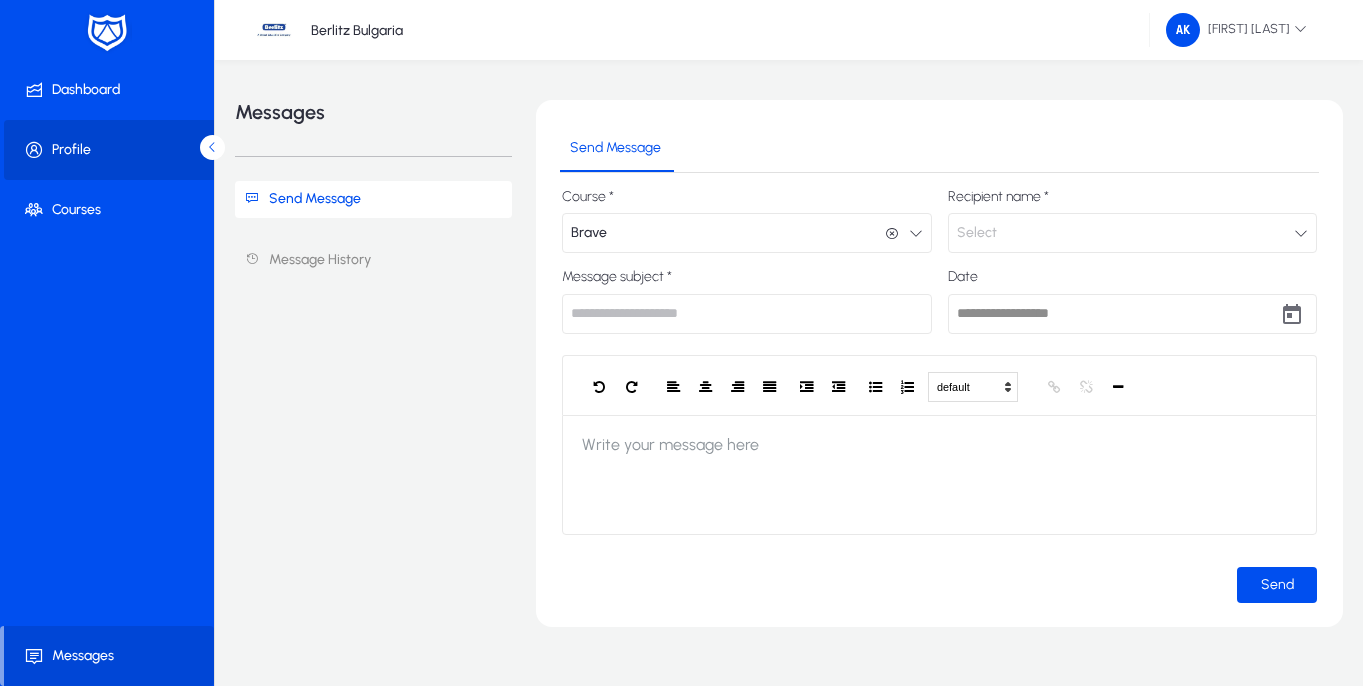 drag, startPoint x: 72, startPoint y: 149, endPoint x: 75, endPoint y: 168, distance: 19.235384 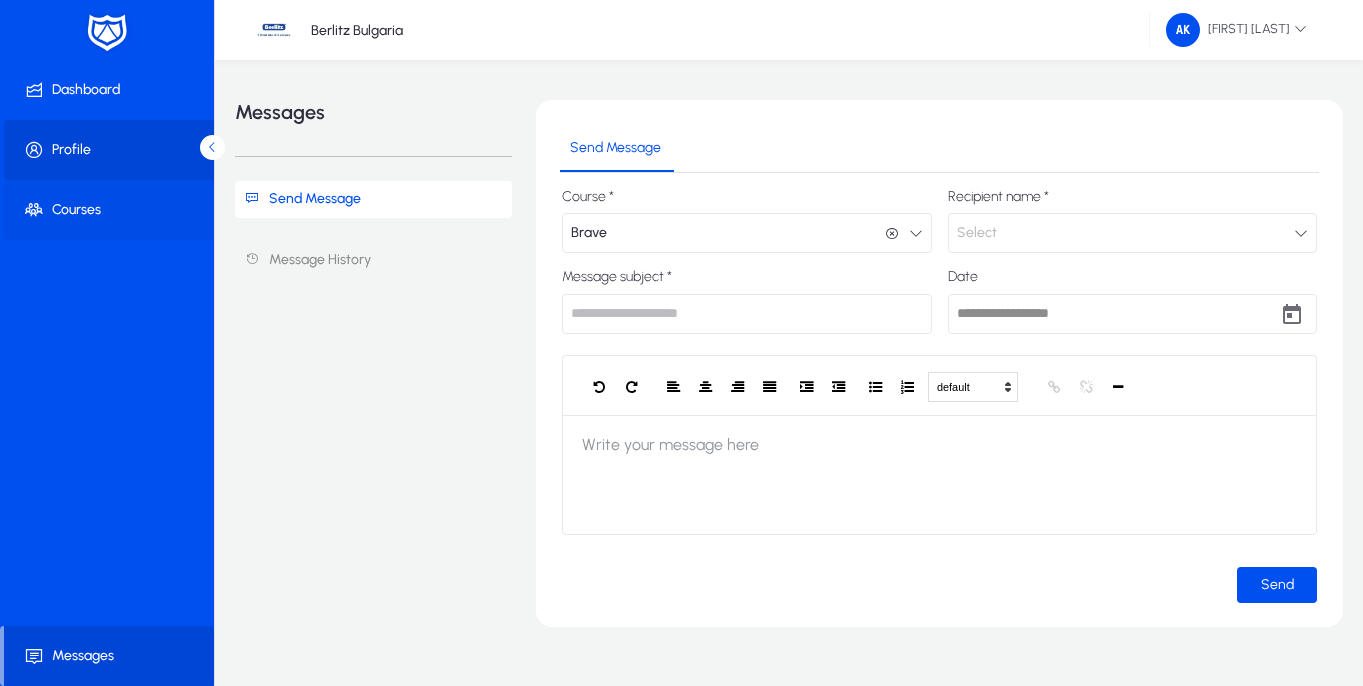 type on "**********" 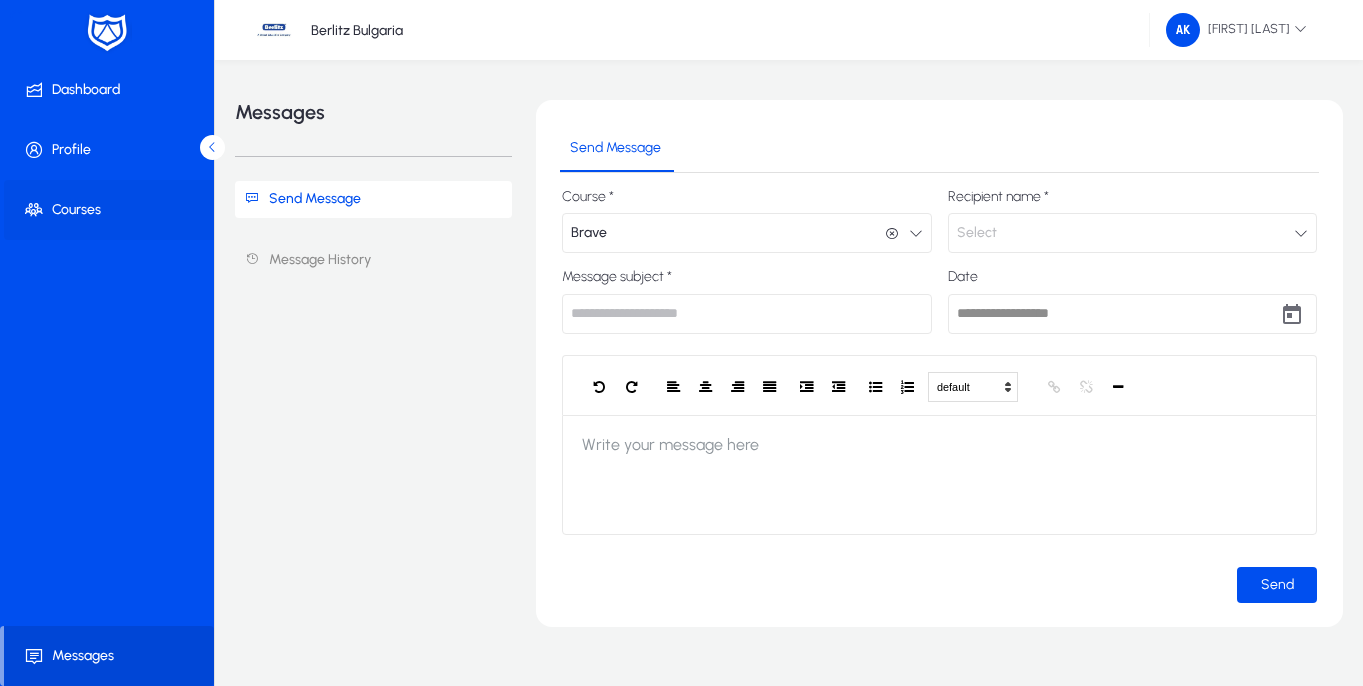 click 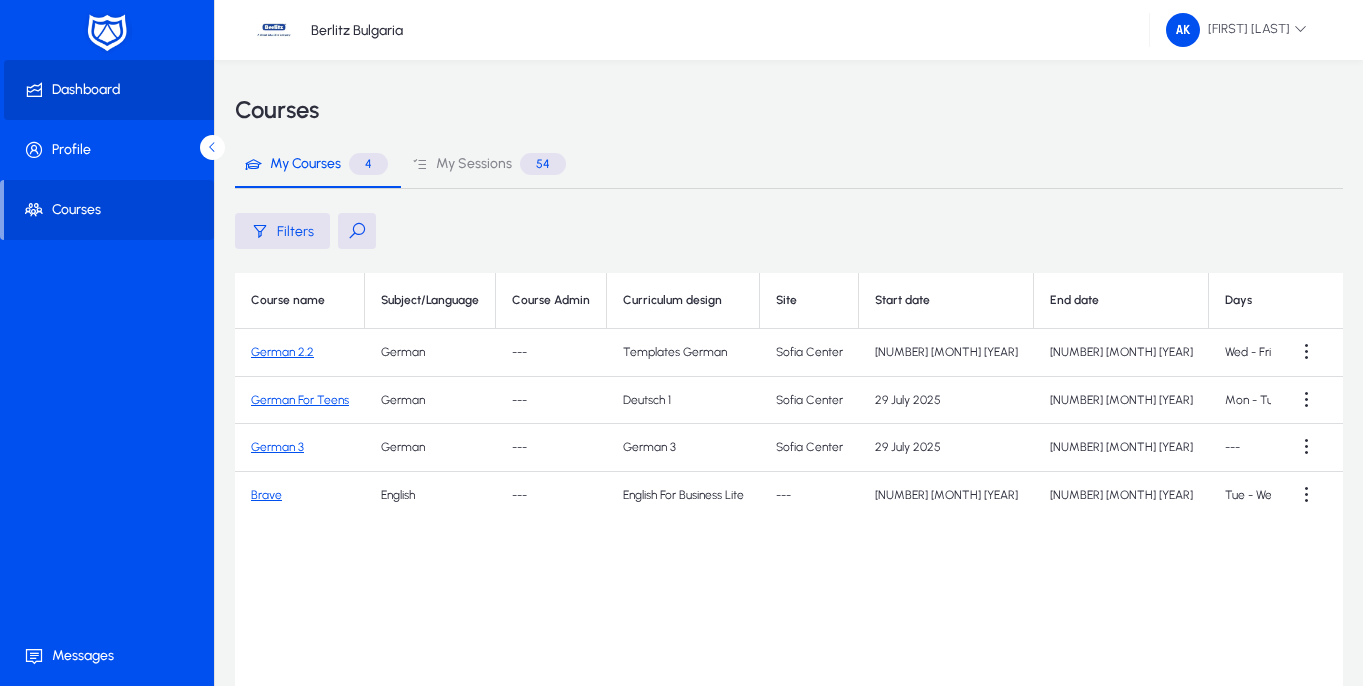 click 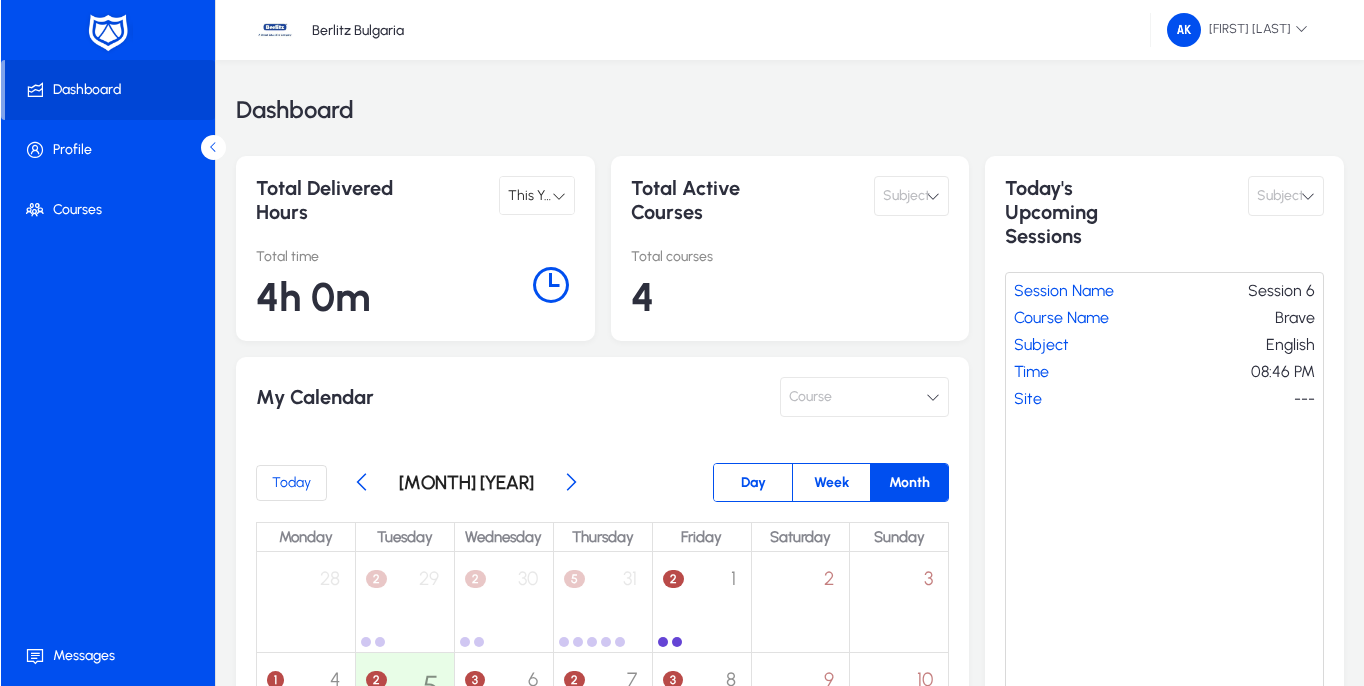 scroll, scrollTop: 0, scrollLeft: 0, axis: both 